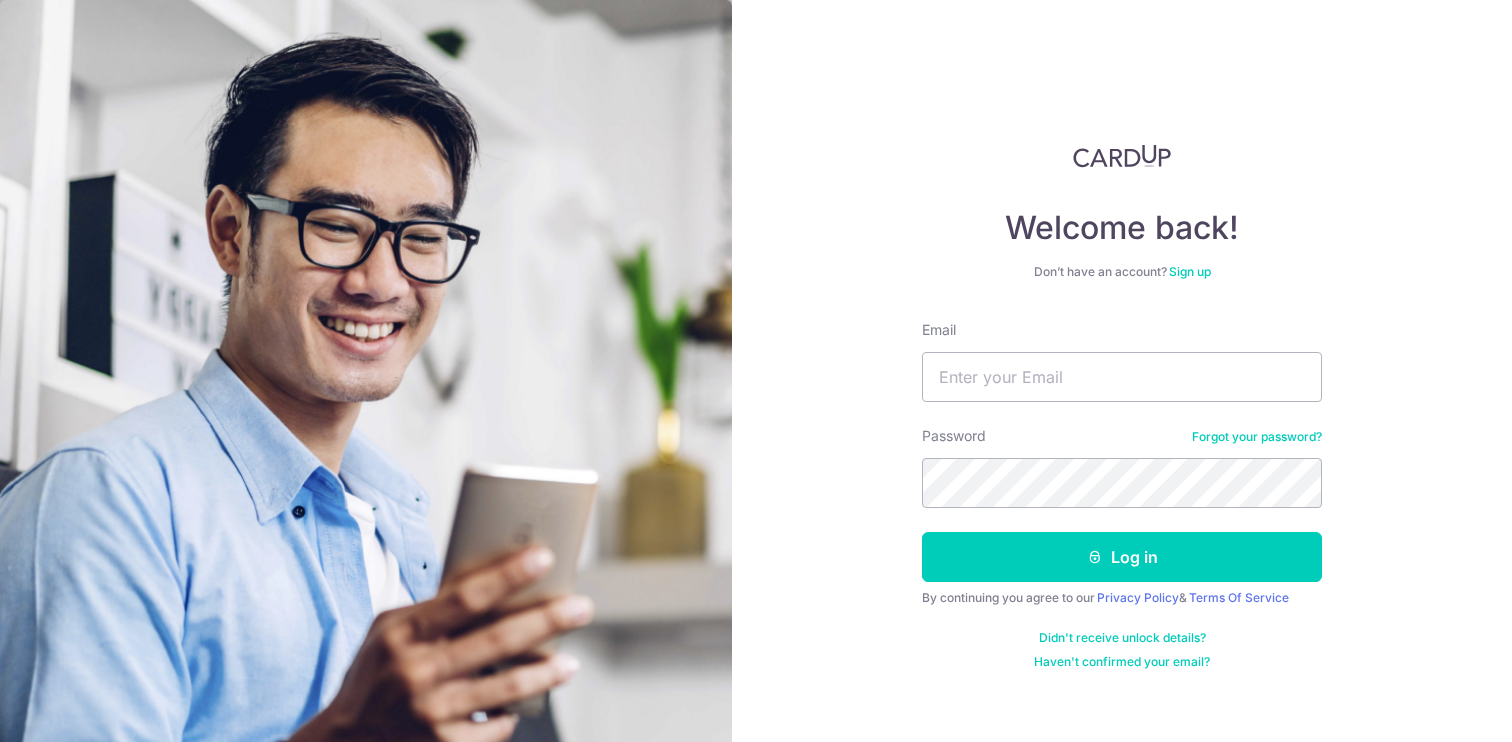 scroll, scrollTop: 0, scrollLeft: 0, axis: both 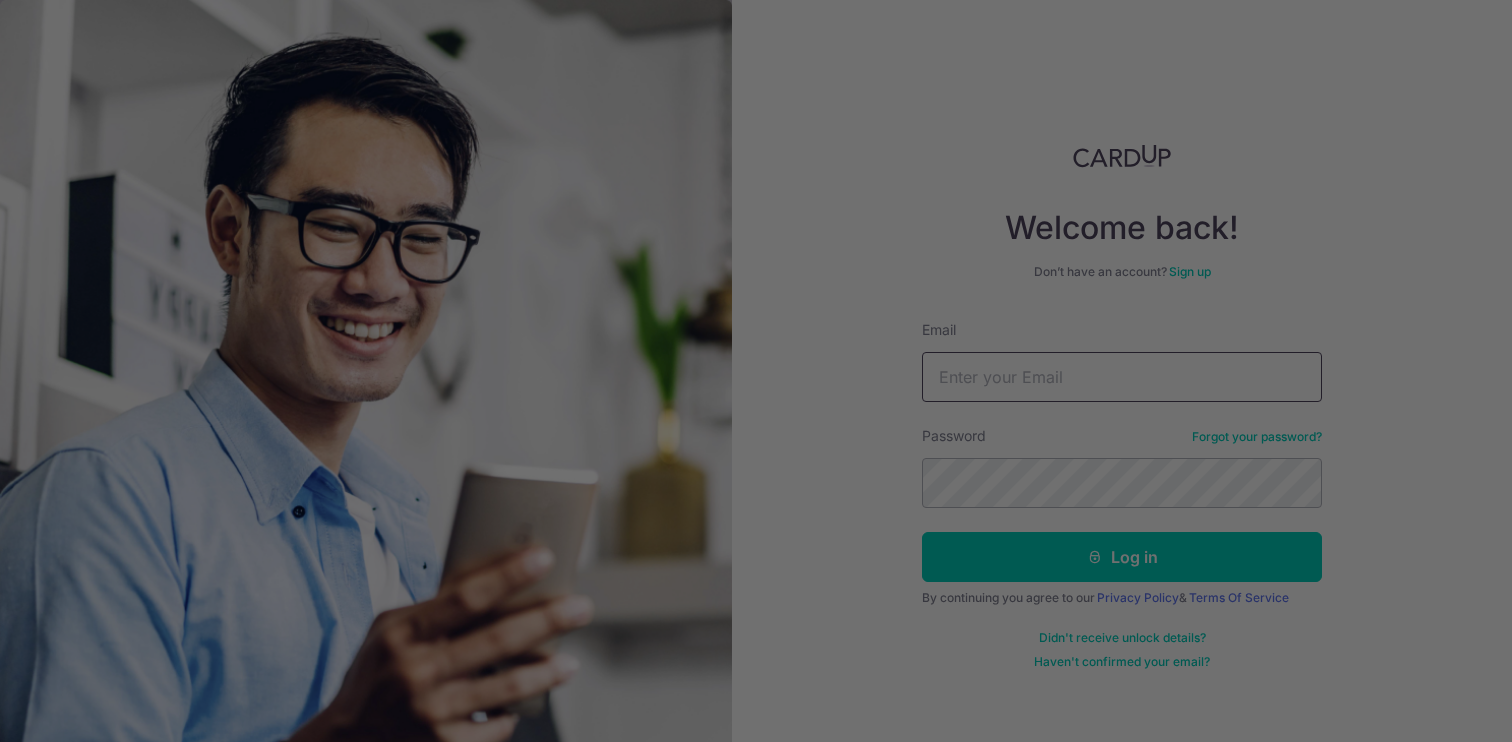 type on "[EMAIL]" 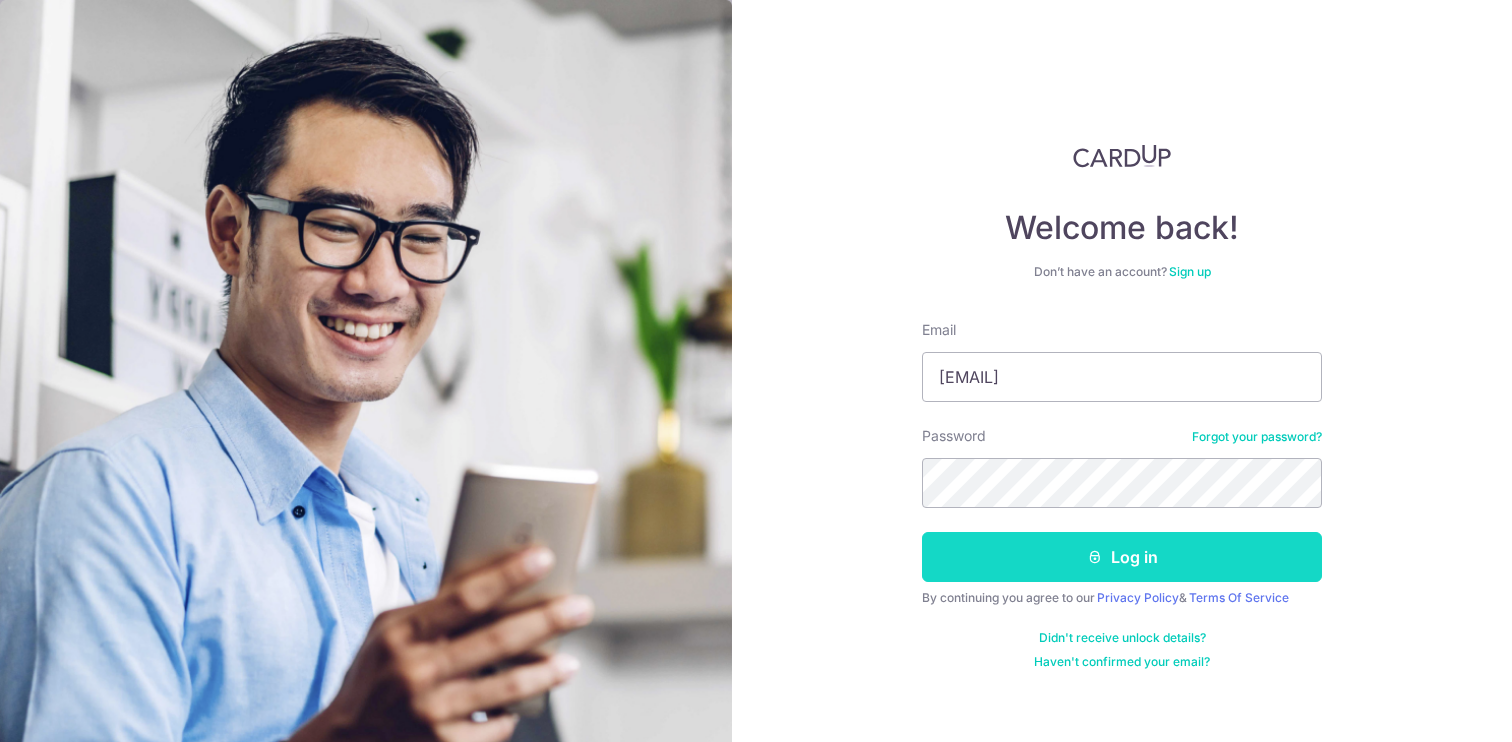 click on "Log in" at bounding box center (1122, 557) 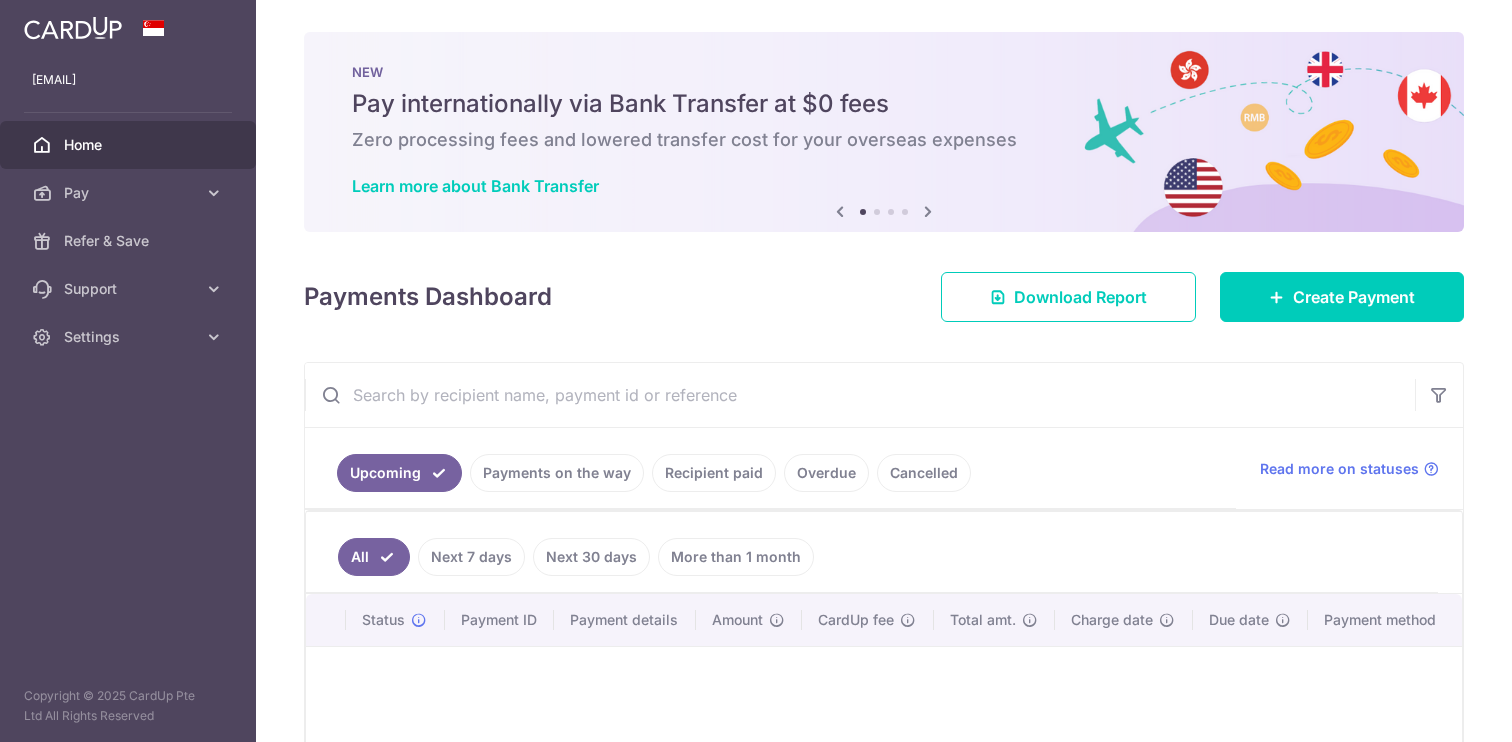 scroll, scrollTop: 0, scrollLeft: 0, axis: both 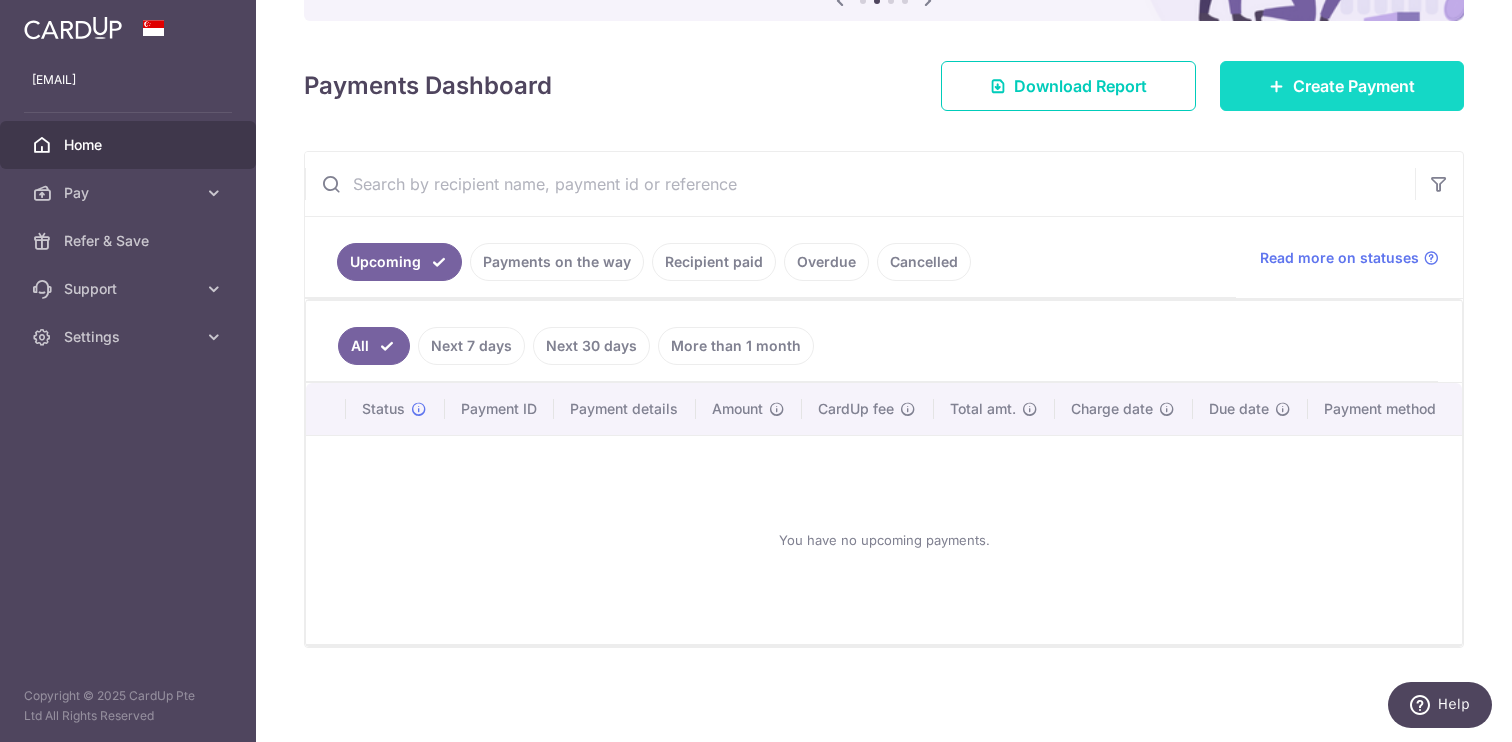 click at bounding box center (1277, 86) 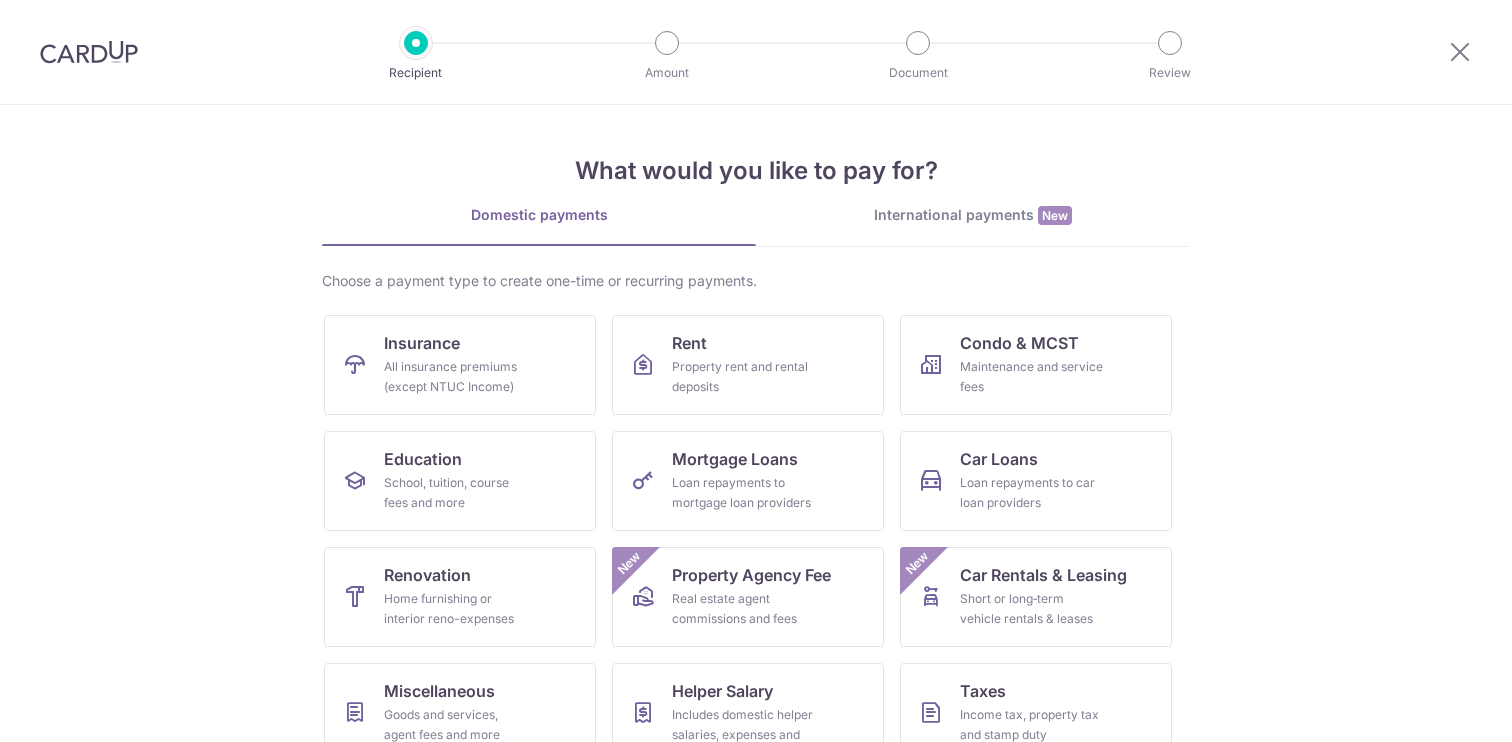 scroll, scrollTop: 0, scrollLeft: 0, axis: both 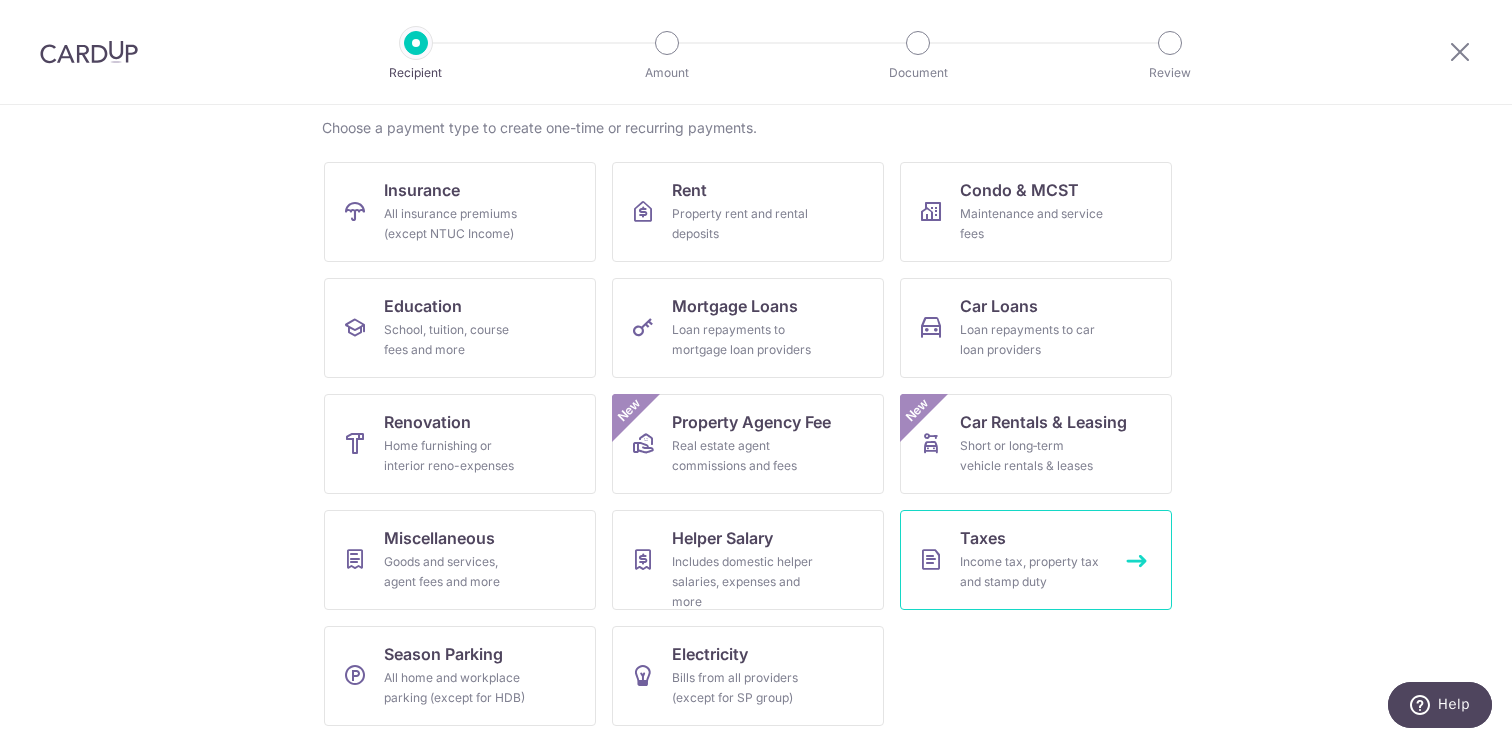 click on "Income tax, property tax and stamp duty" at bounding box center [1032, 572] 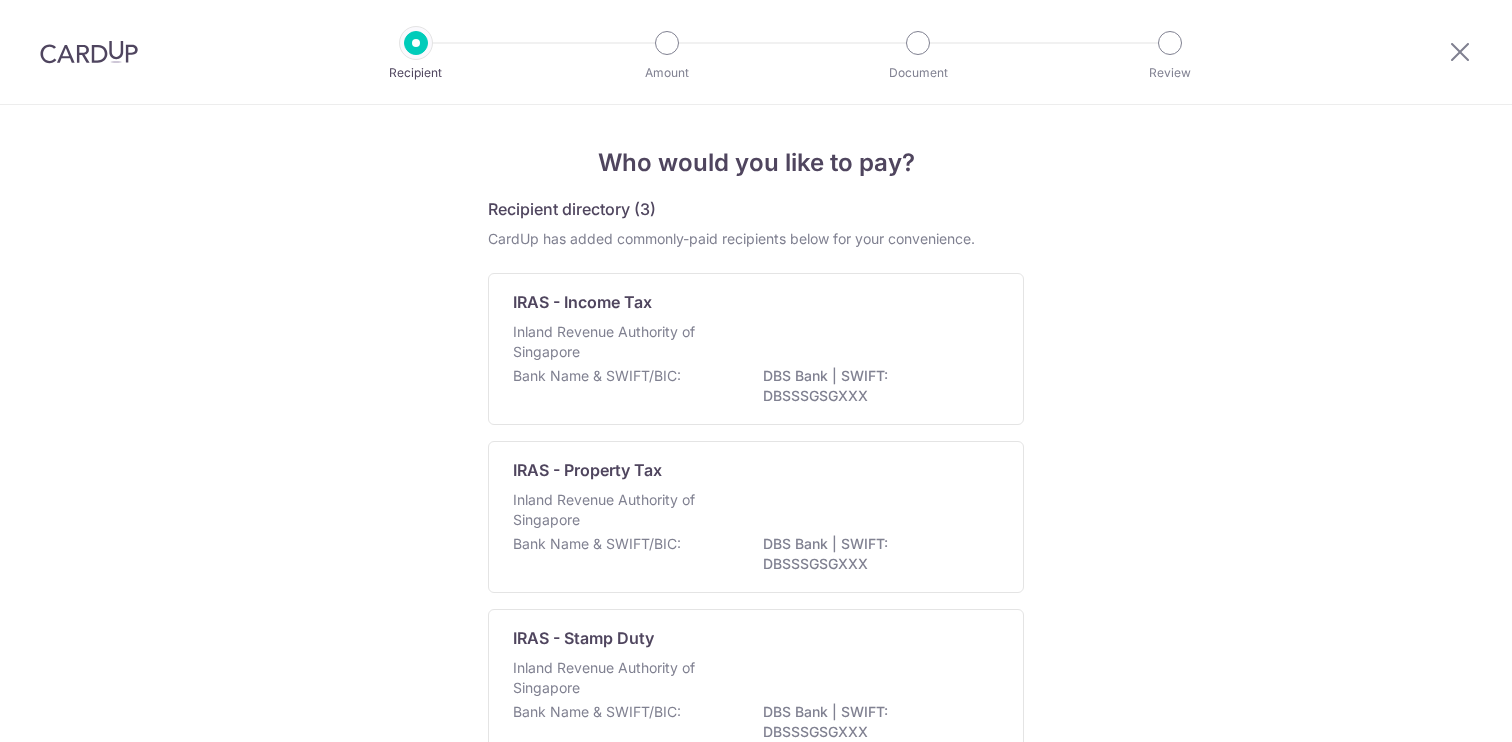 scroll, scrollTop: 0, scrollLeft: 0, axis: both 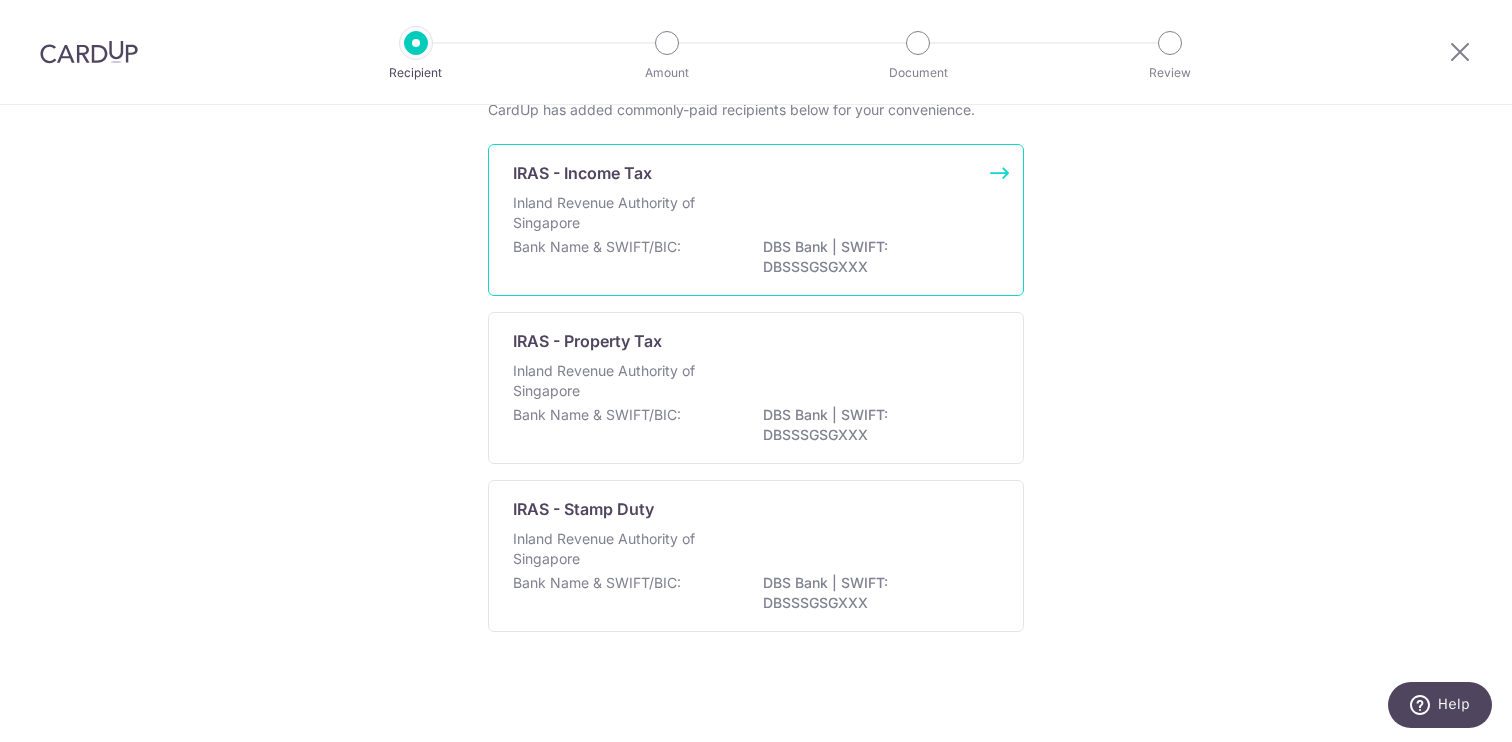 click on "DBS Bank | SWIFT: DBSSSGSGXXX" at bounding box center (875, 257) 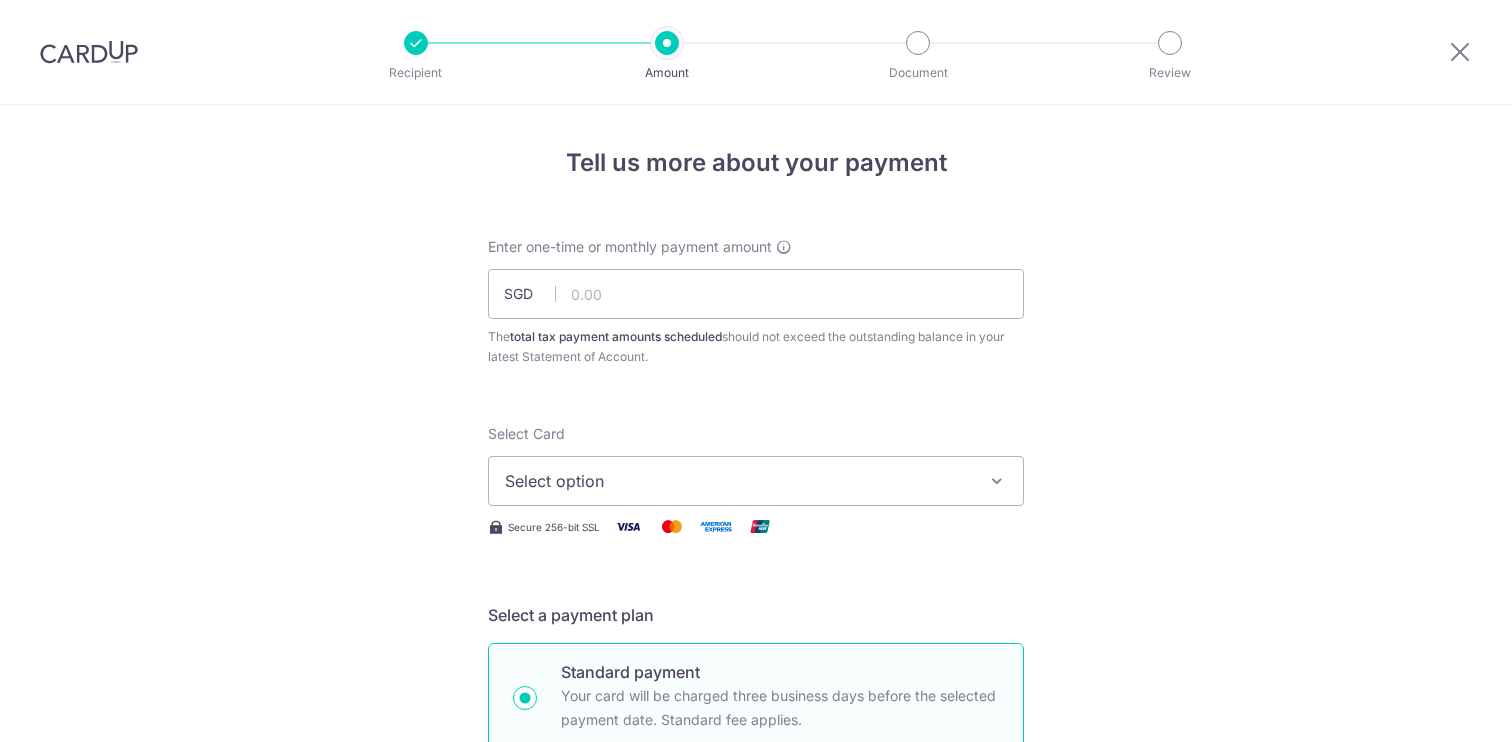 scroll, scrollTop: 0, scrollLeft: 0, axis: both 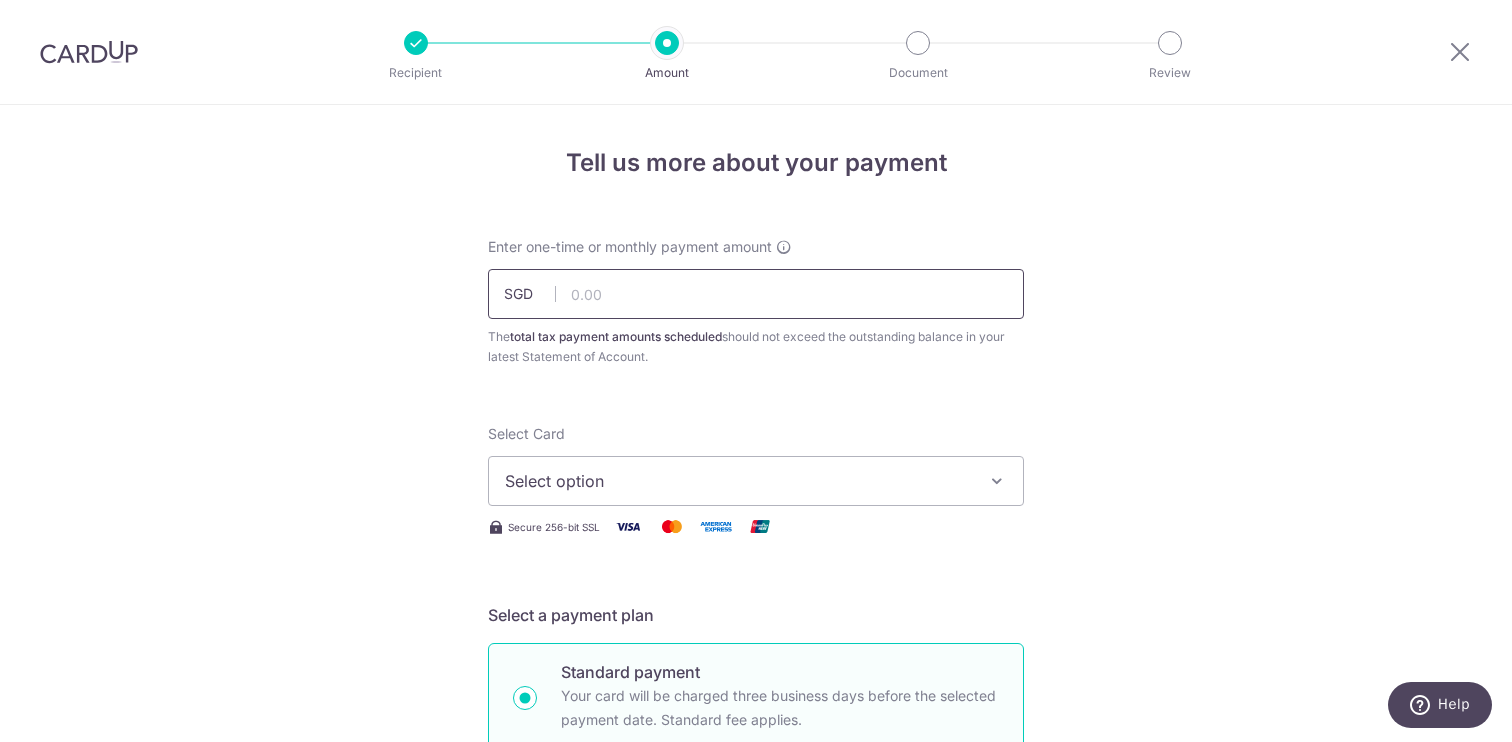 click at bounding box center (756, 294) 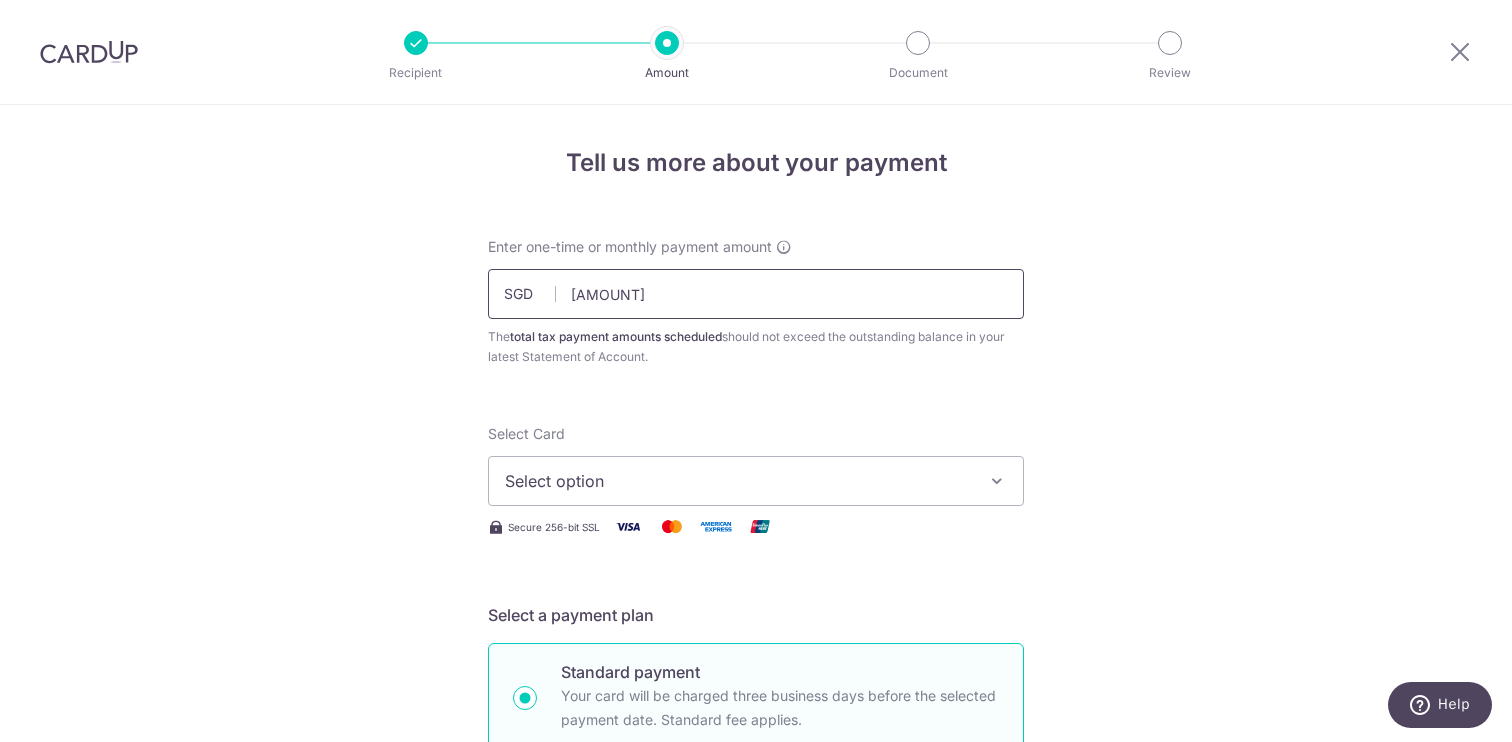 click on "[AMOUNT]" at bounding box center [756, 294] 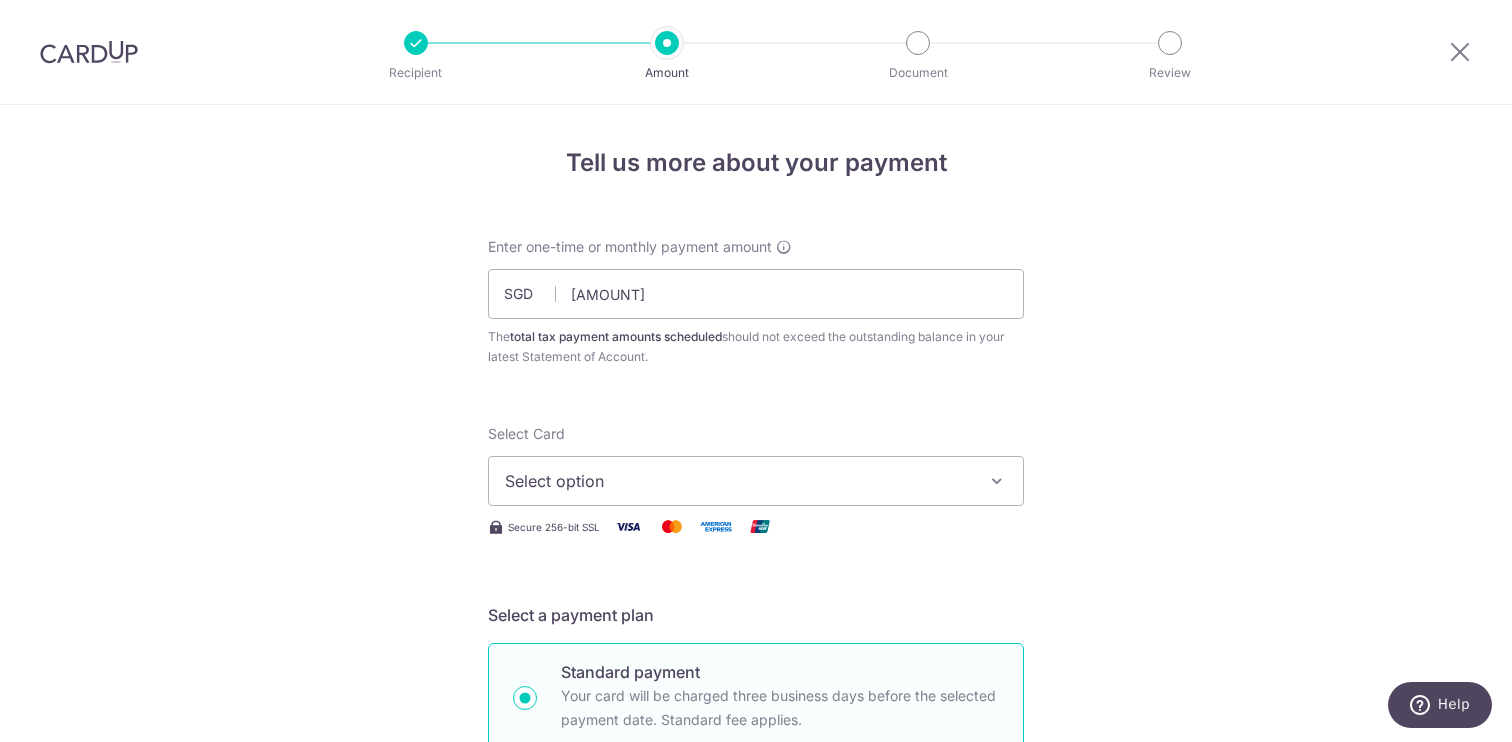 type on "[AMOUNT]" 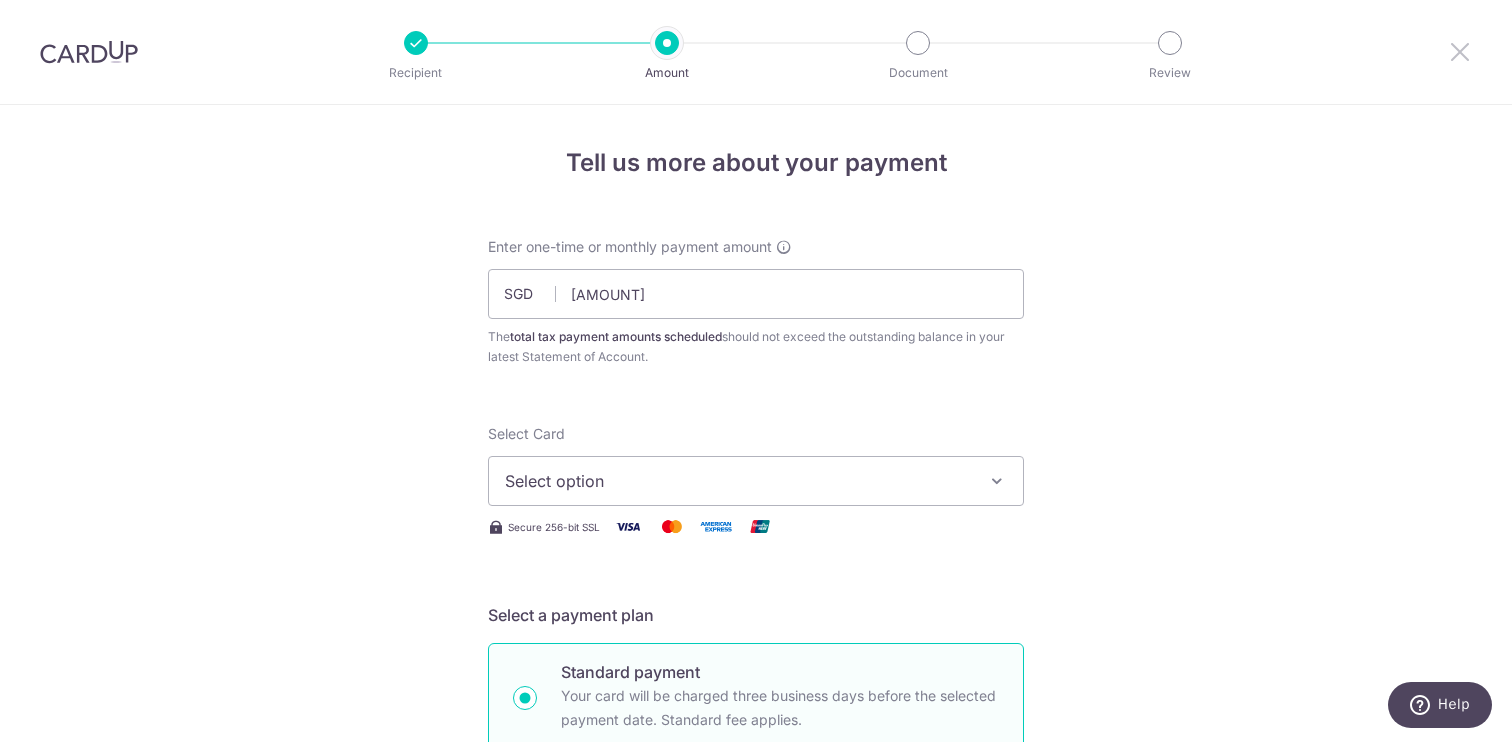 click at bounding box center [1460, 51] 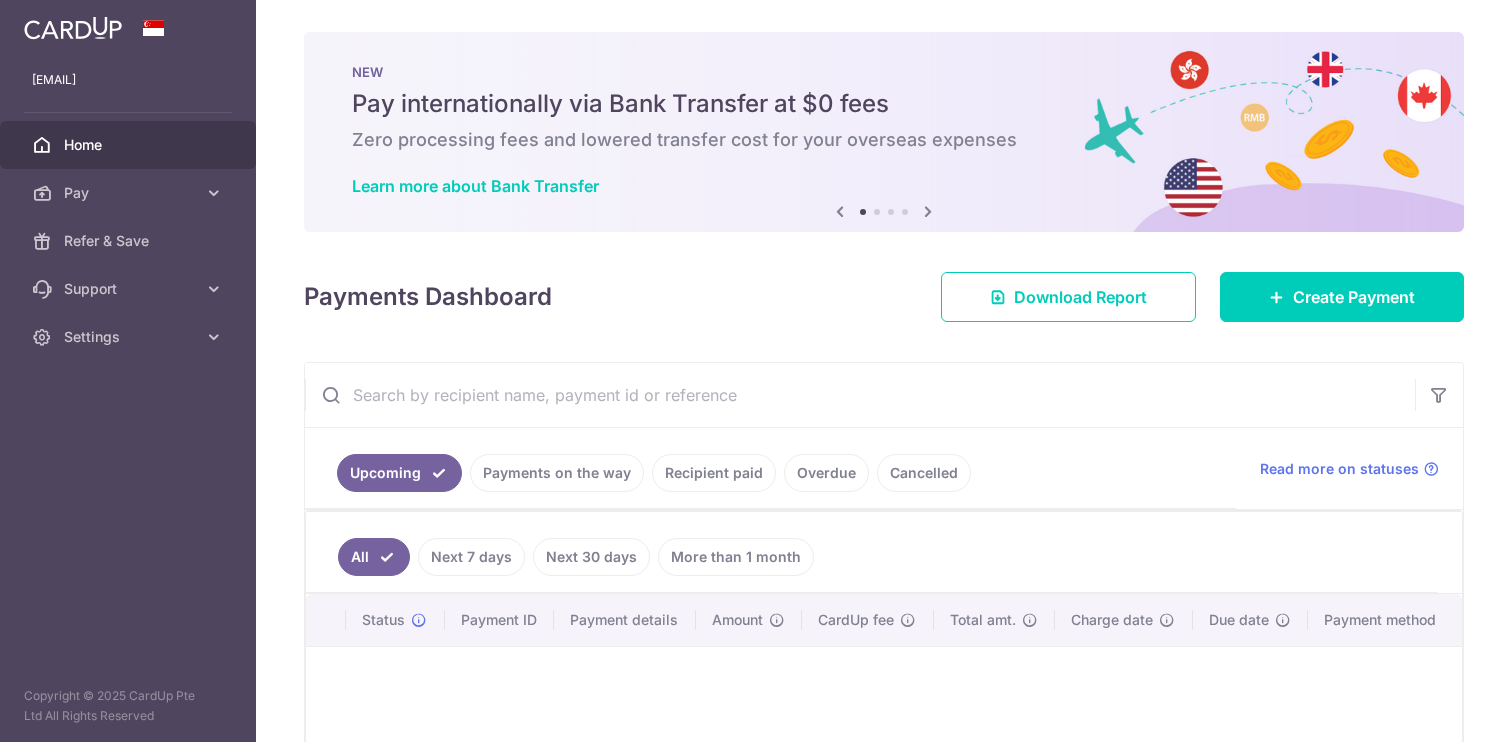 click on "Recipient paid" at bounding box center [714, 473] 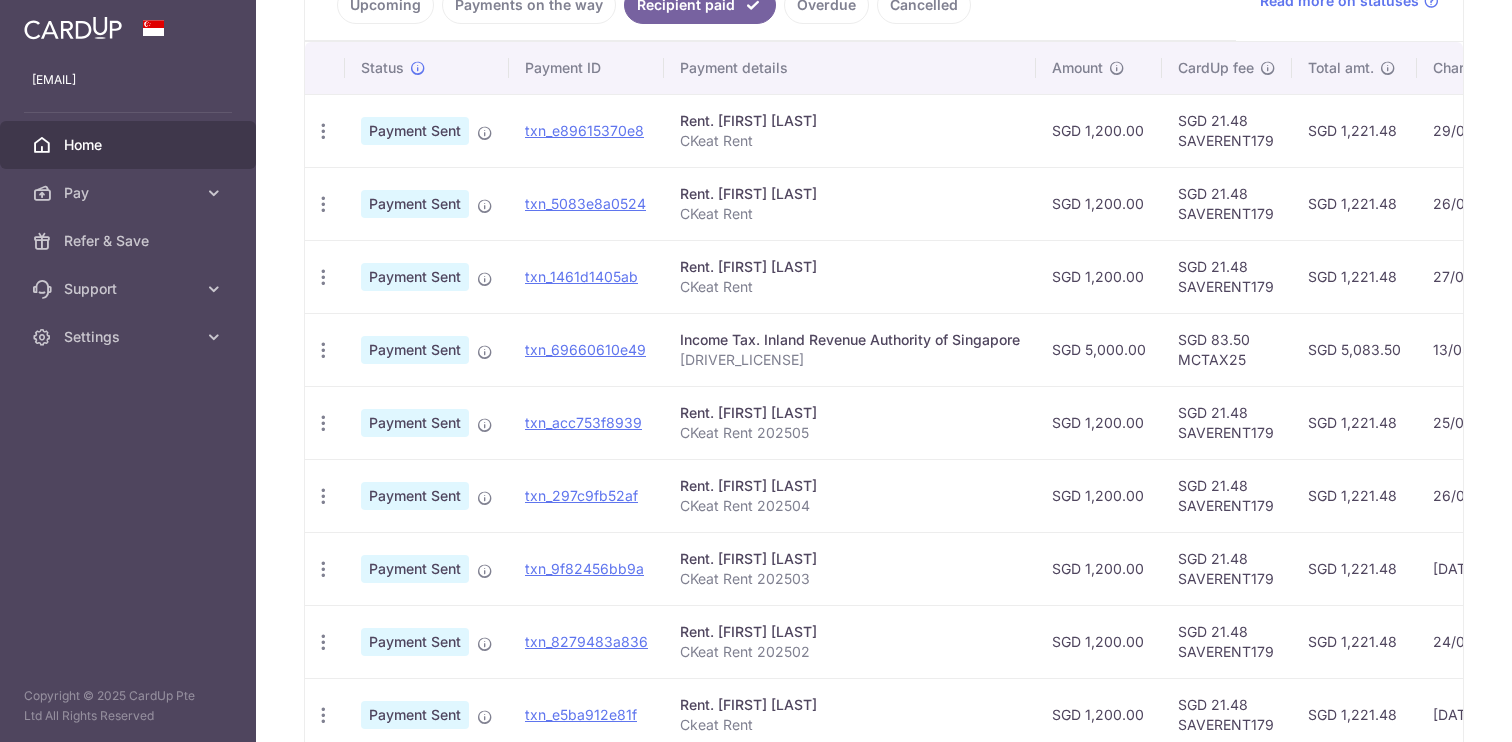 scroll, scrollTop: 487, scrollLeft: 0, axis: vertical 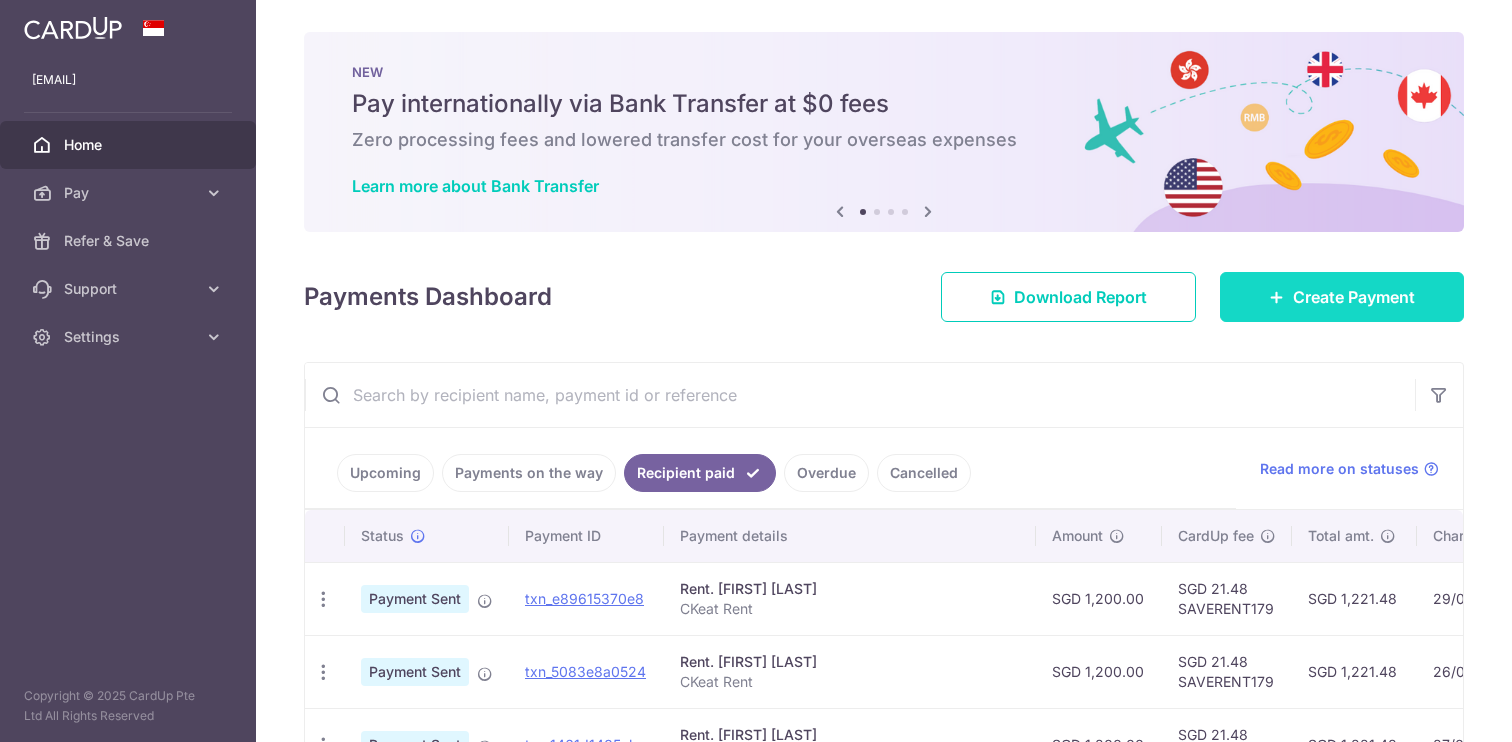 click on "Create Payment" at bounding box center [1354, 297] 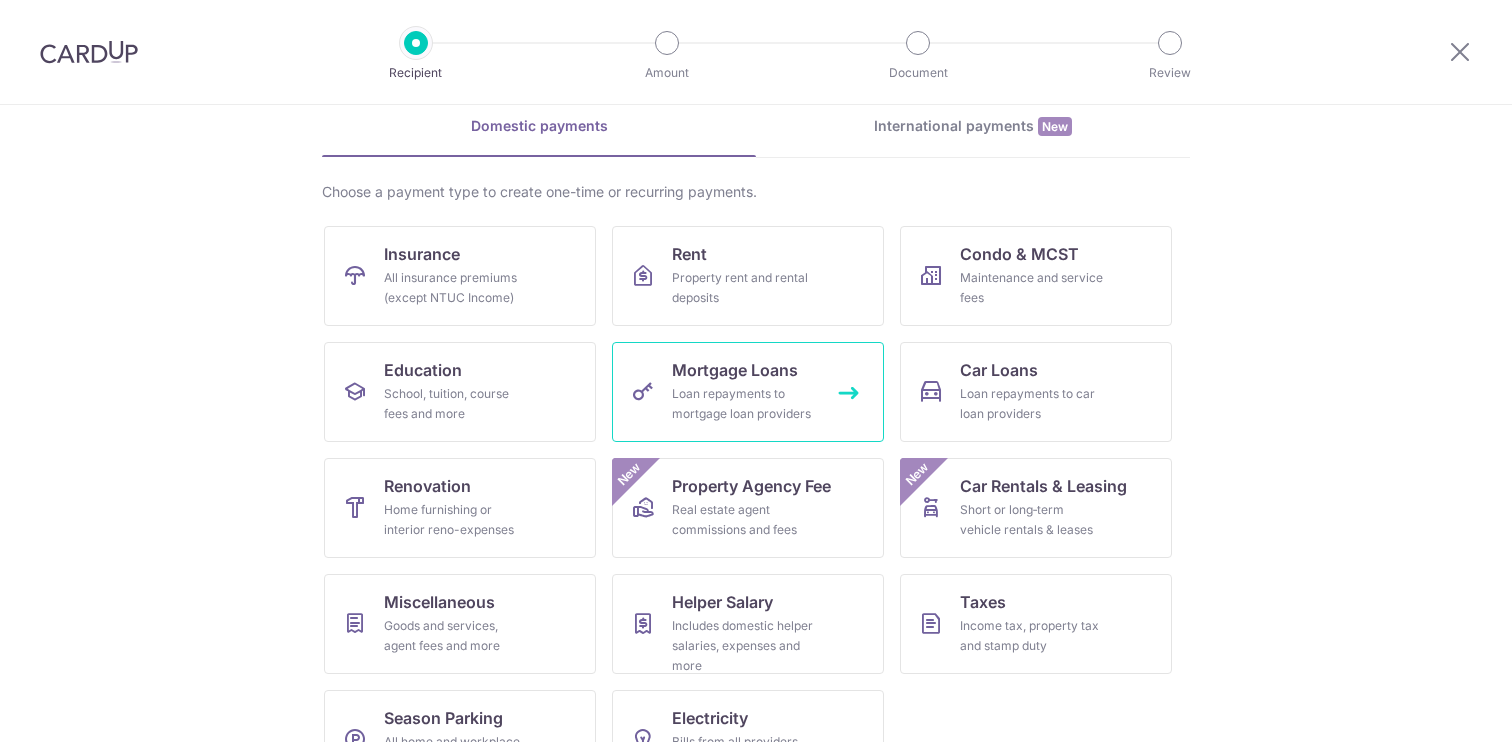 scroll, scrollTop: 153, scrollLeft: 0, axis: vertical 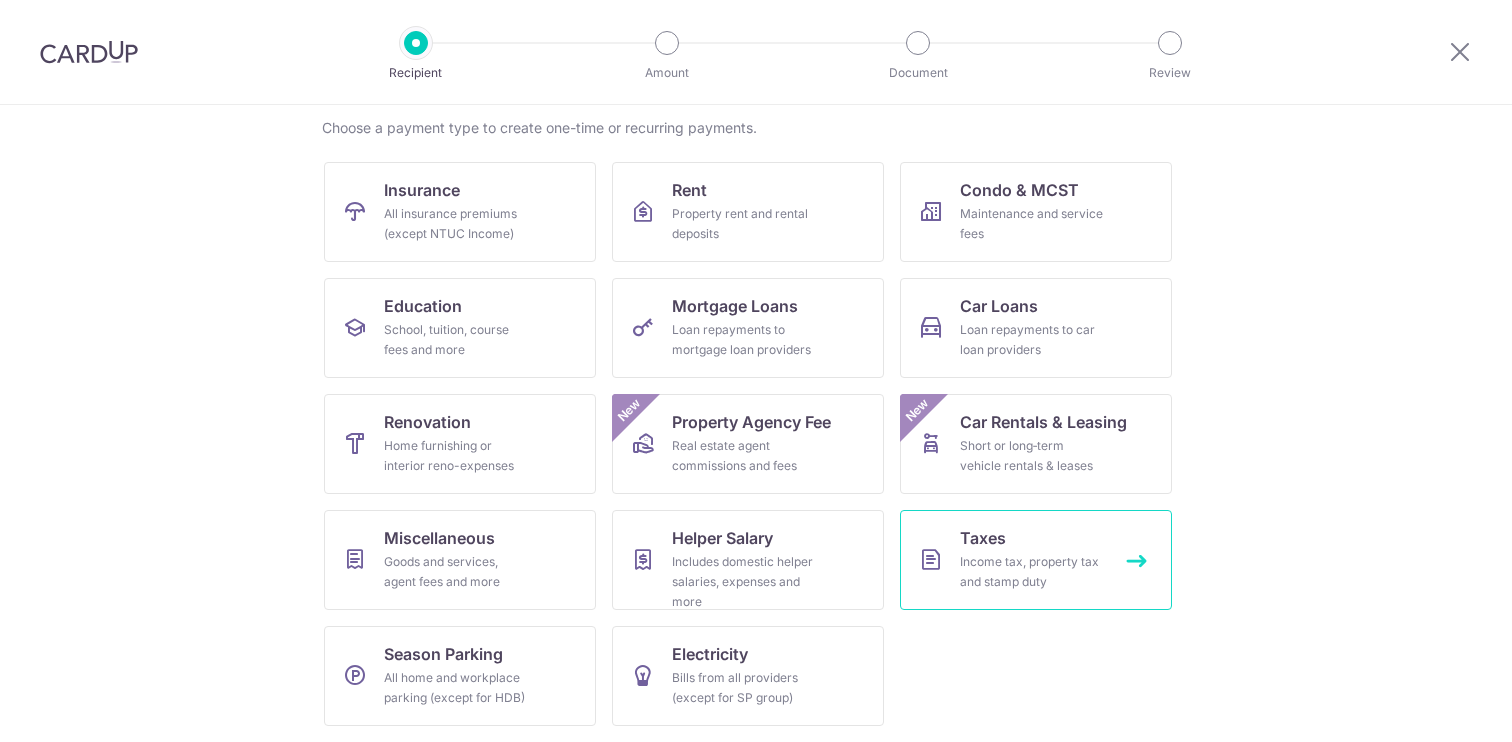 click on "Income tax, property tax and stamp duty" at bounding box center [1032, 572] 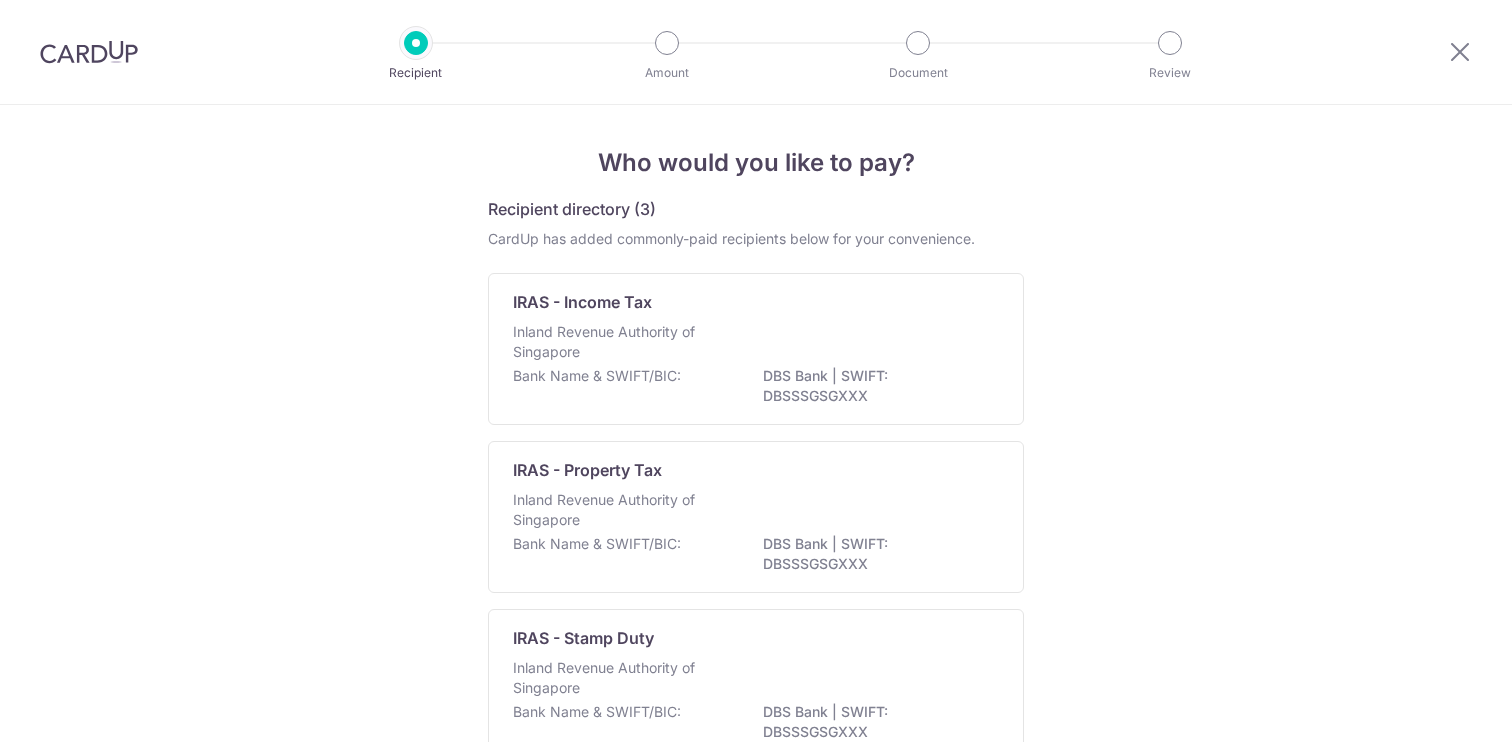 scroll, scrollTop: 0, scrollLeft: 0, axis: both 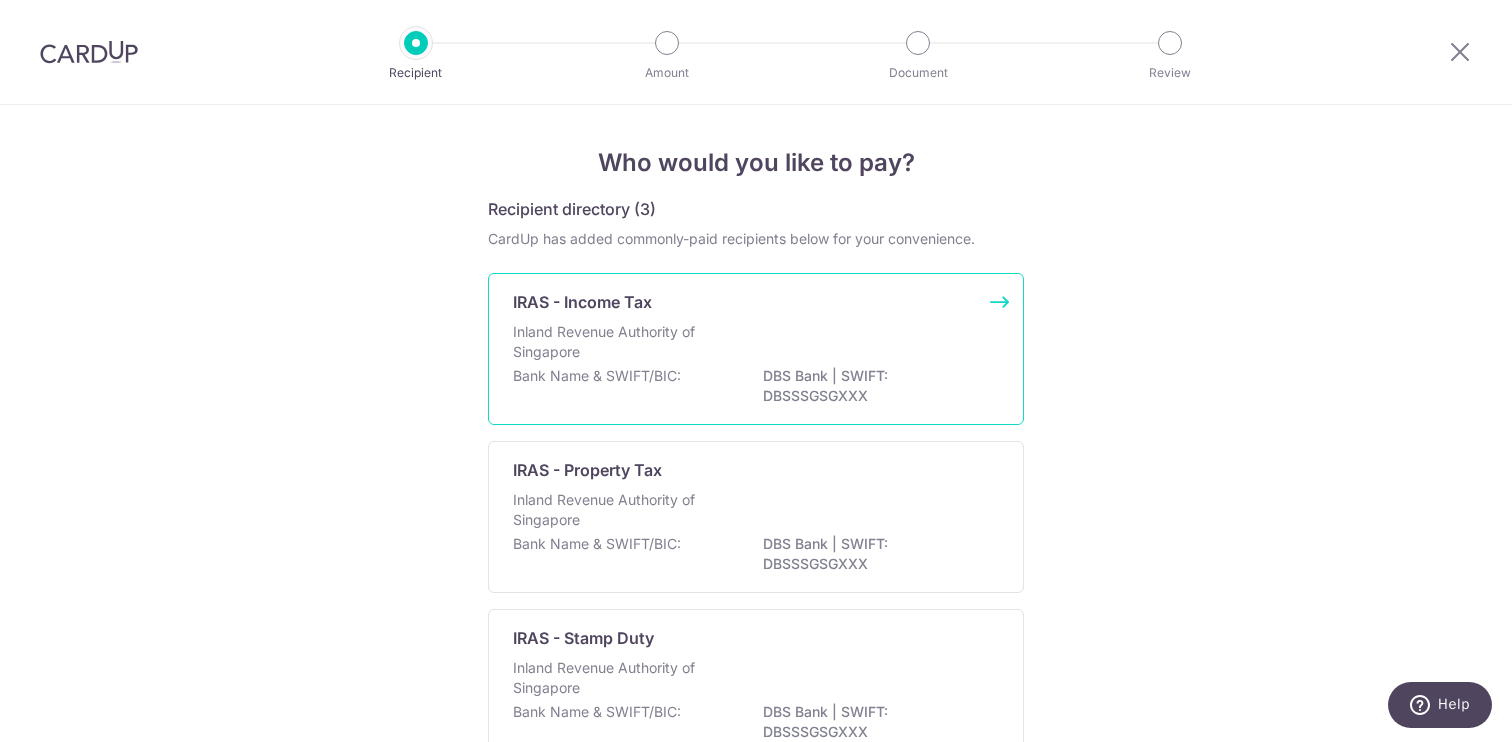 click on "DBS Bank | SWIFT: DBSSSGSGXXX" at bounding box center (875, 386) 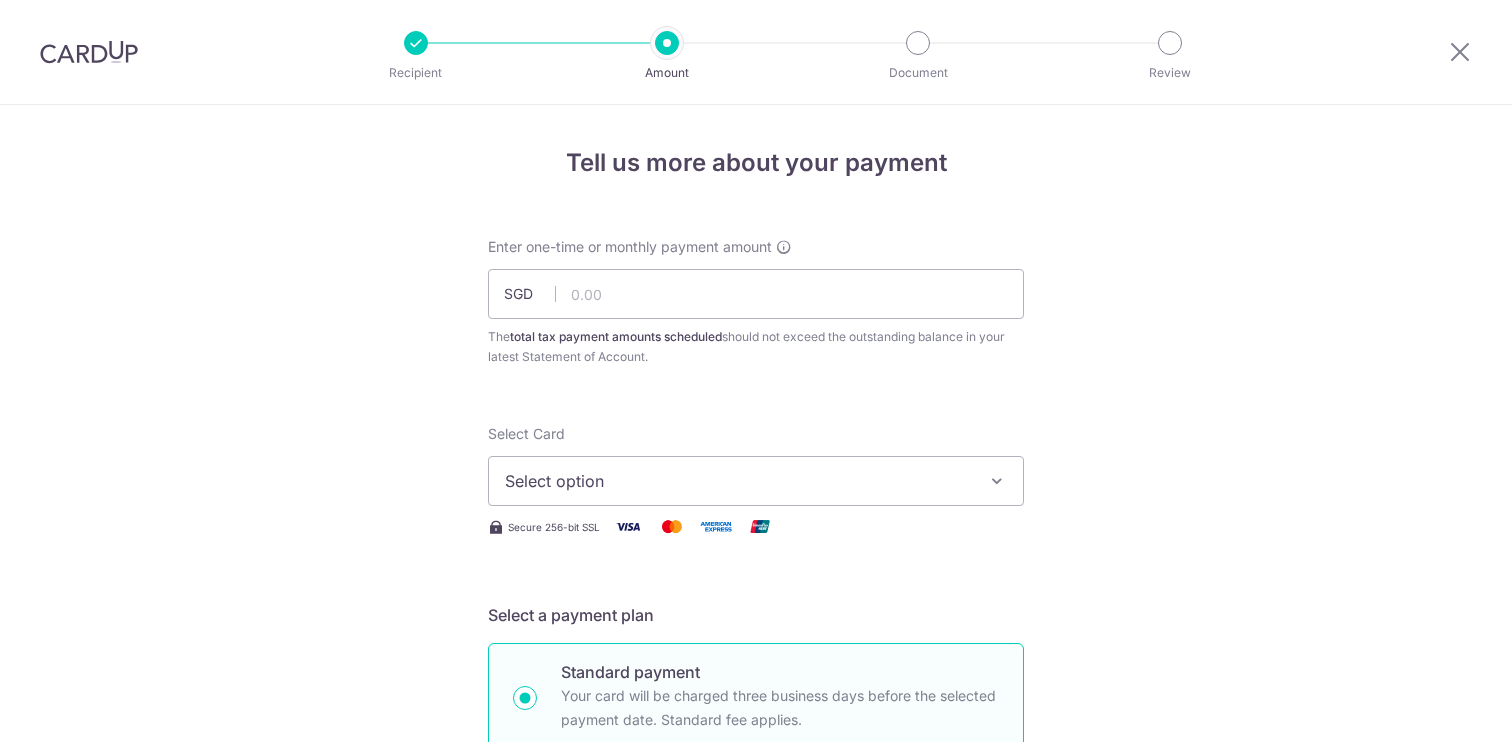 scroll, scrollTop: 0, scrollLeft: 0, axis: both 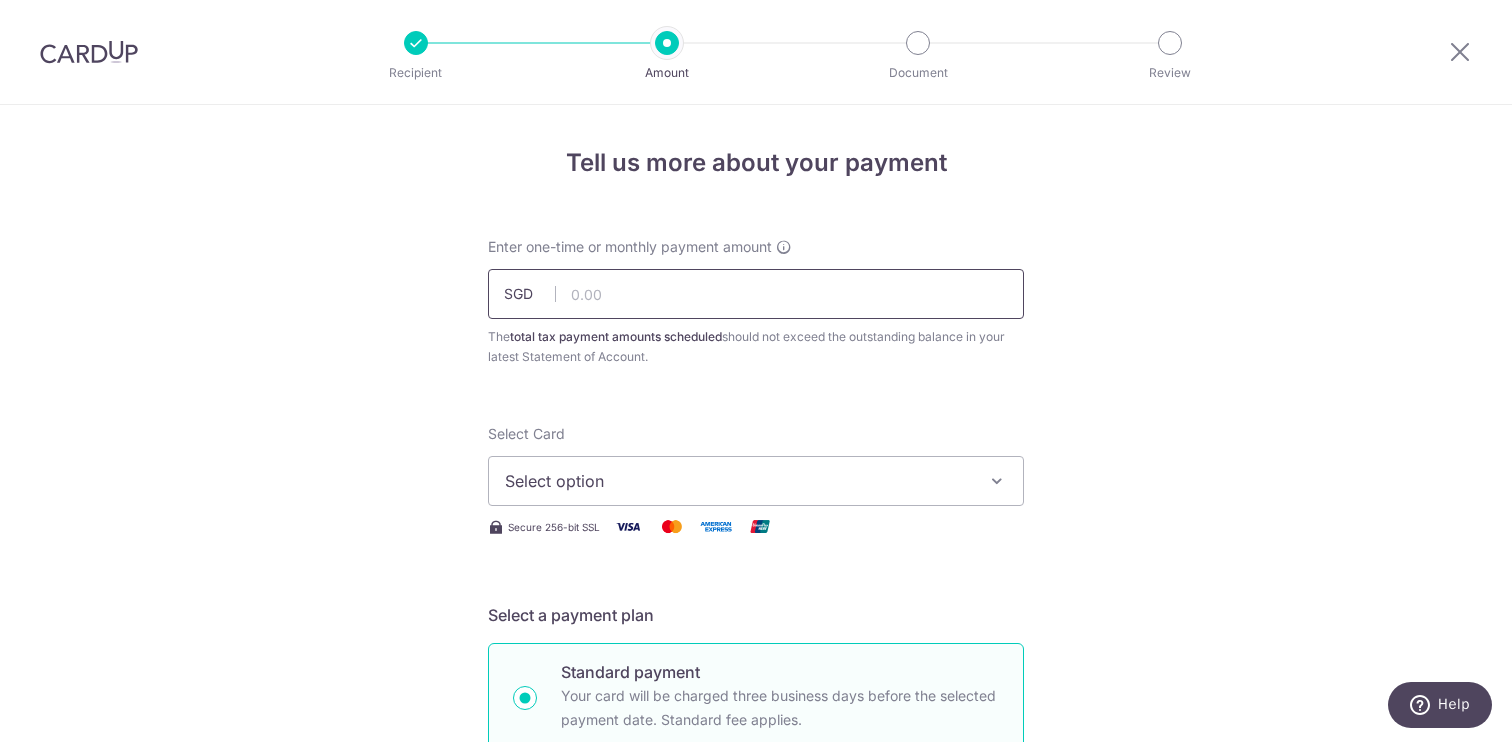 click at bounding box center (756, 294) 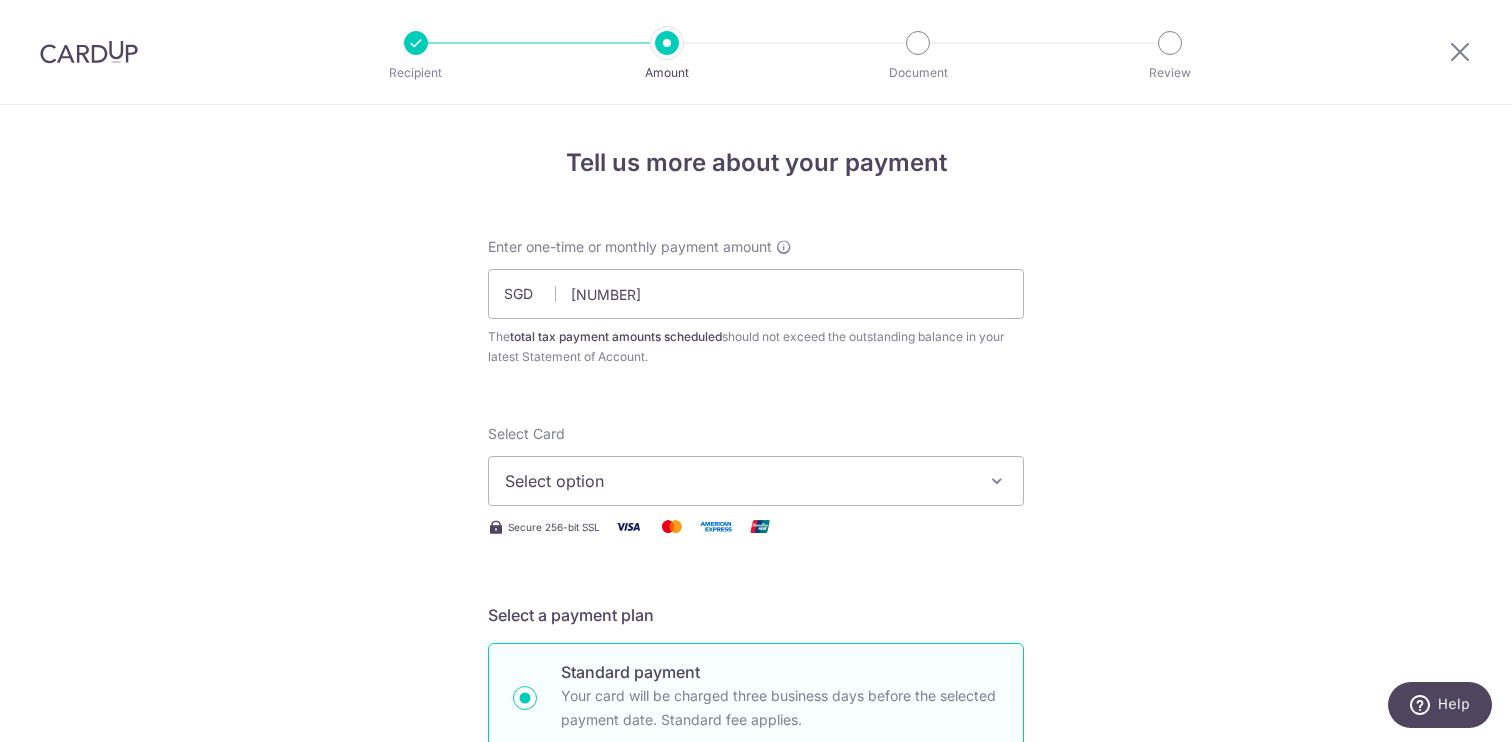 type on "[NUMBER]" 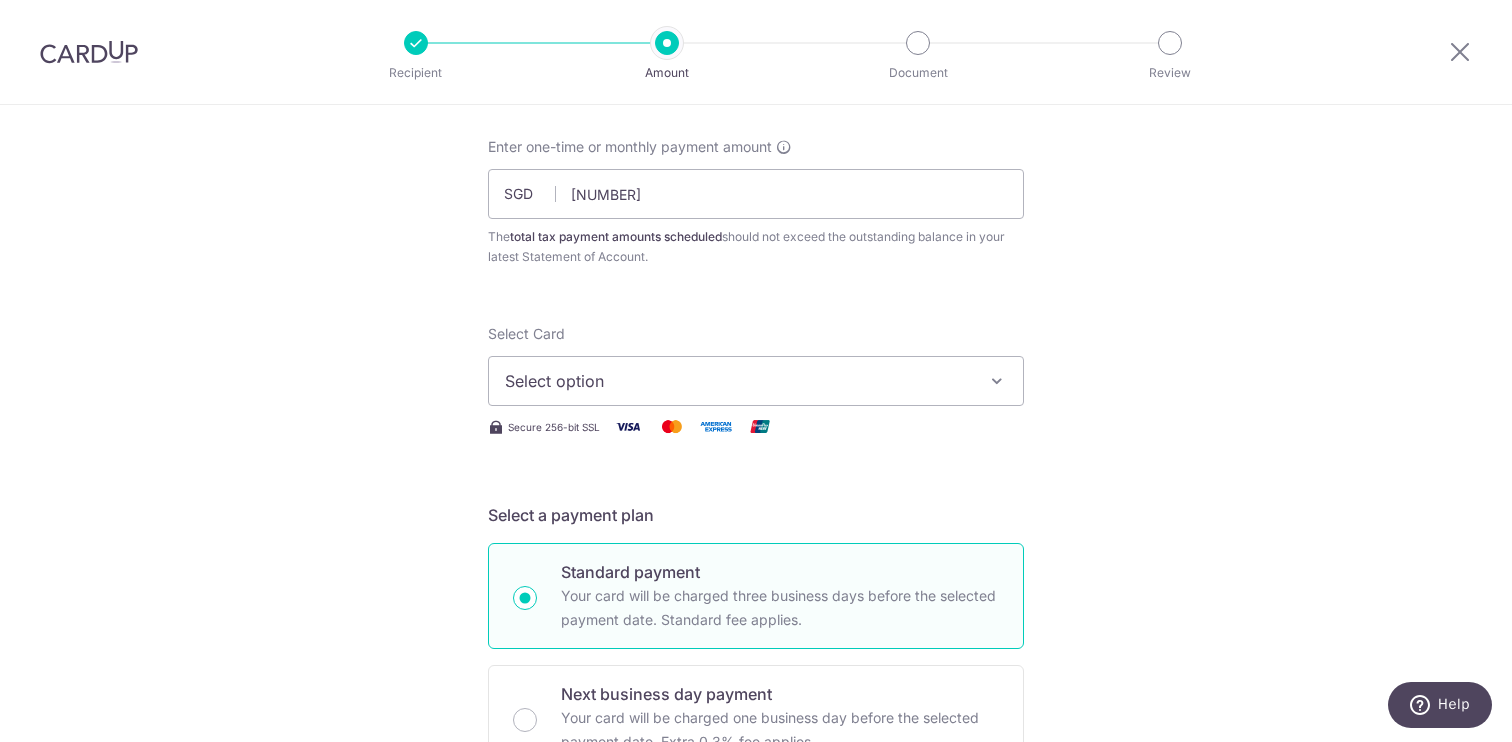 scroll, scrollTop: 102, scrollLeft: 0, axis: vertical 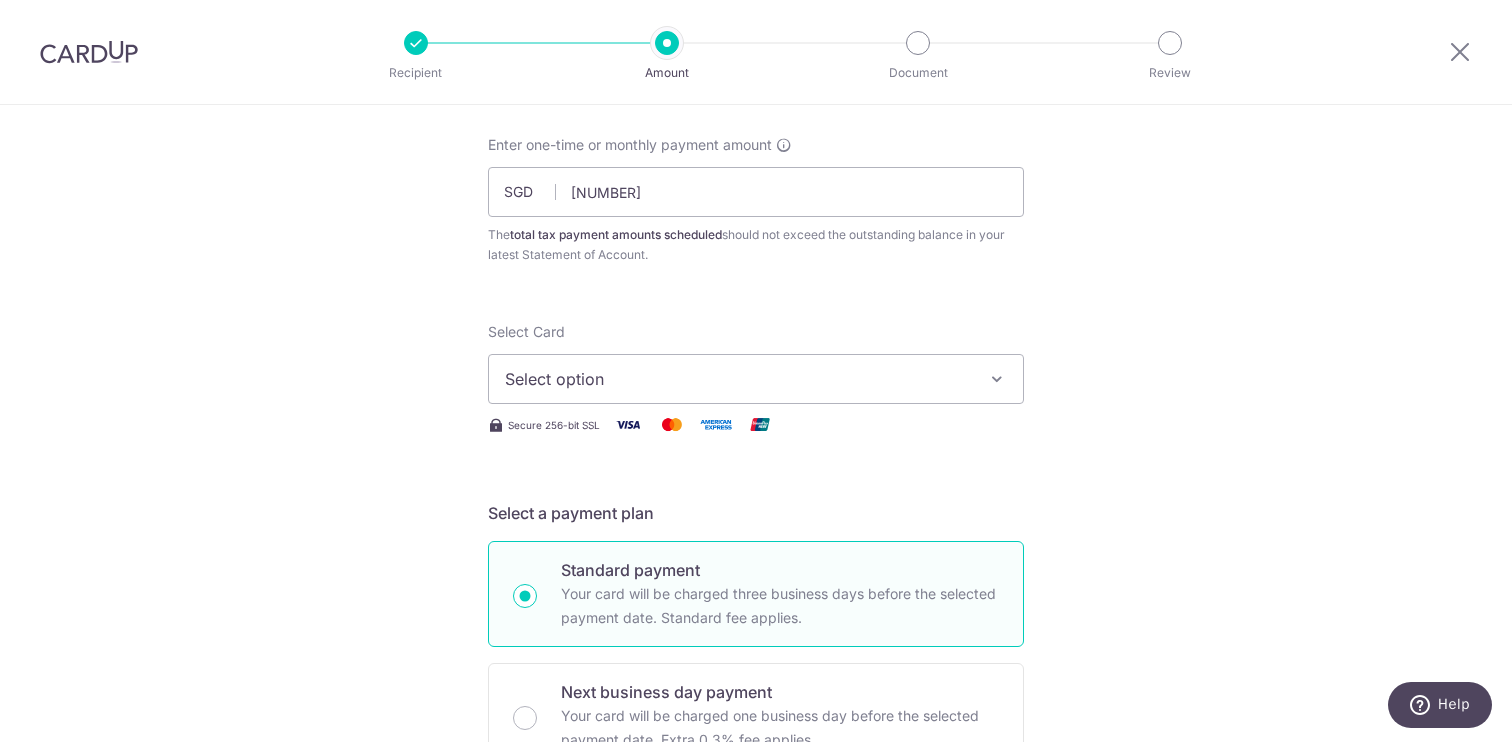 click on "Select option" at bounding box center (738, 379) 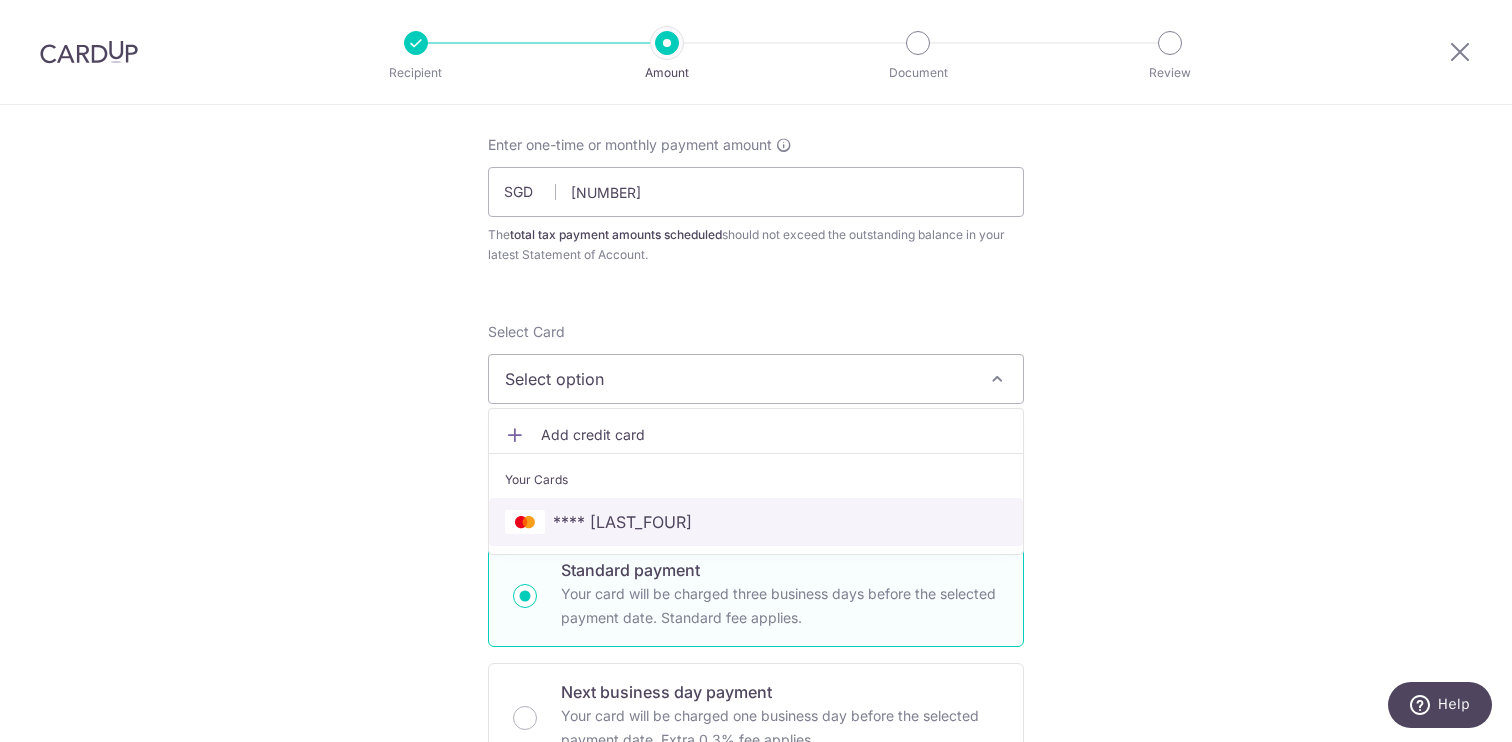 click on "**** 7389" at bounding box center [756, 522] 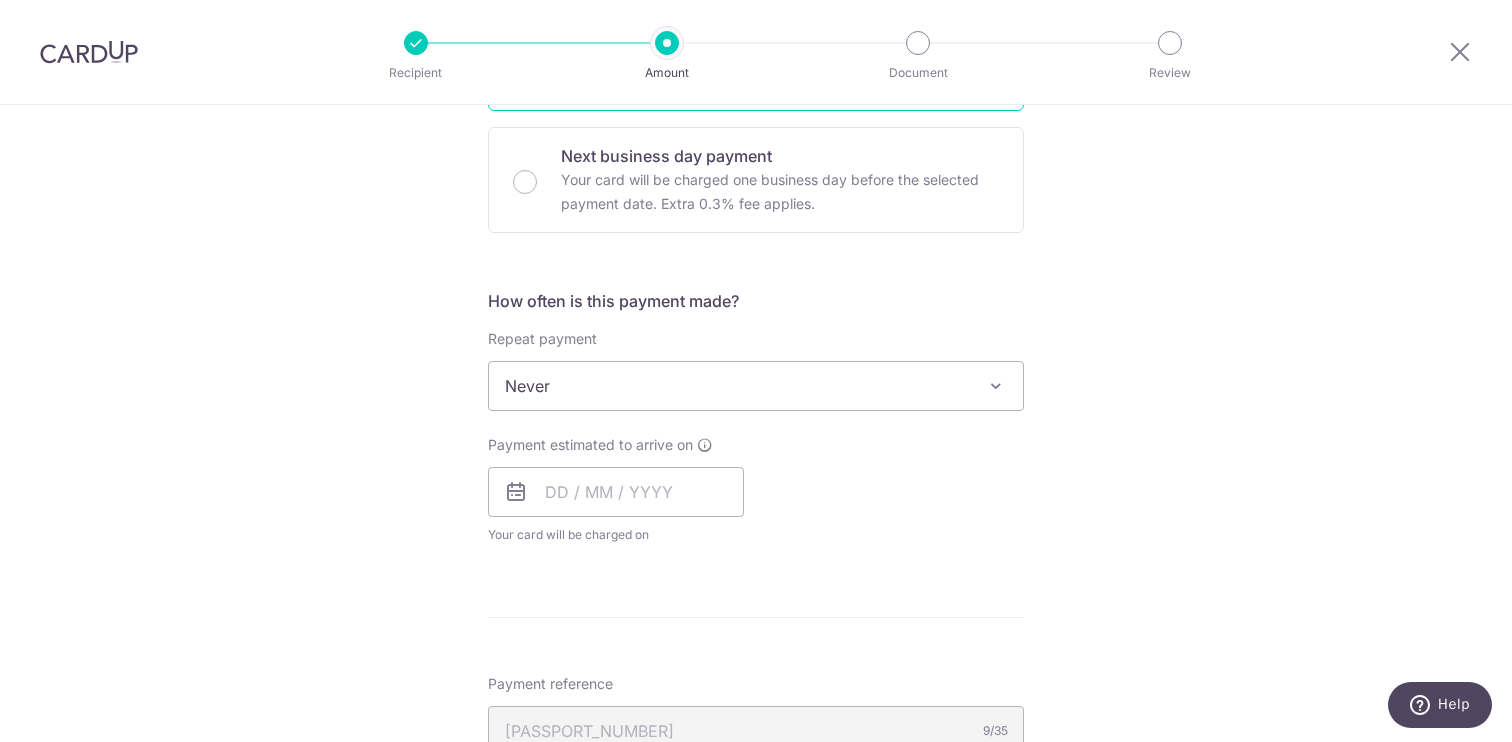 scroll, scrollTop: 640, scrollLeft: 0, axis: vertical 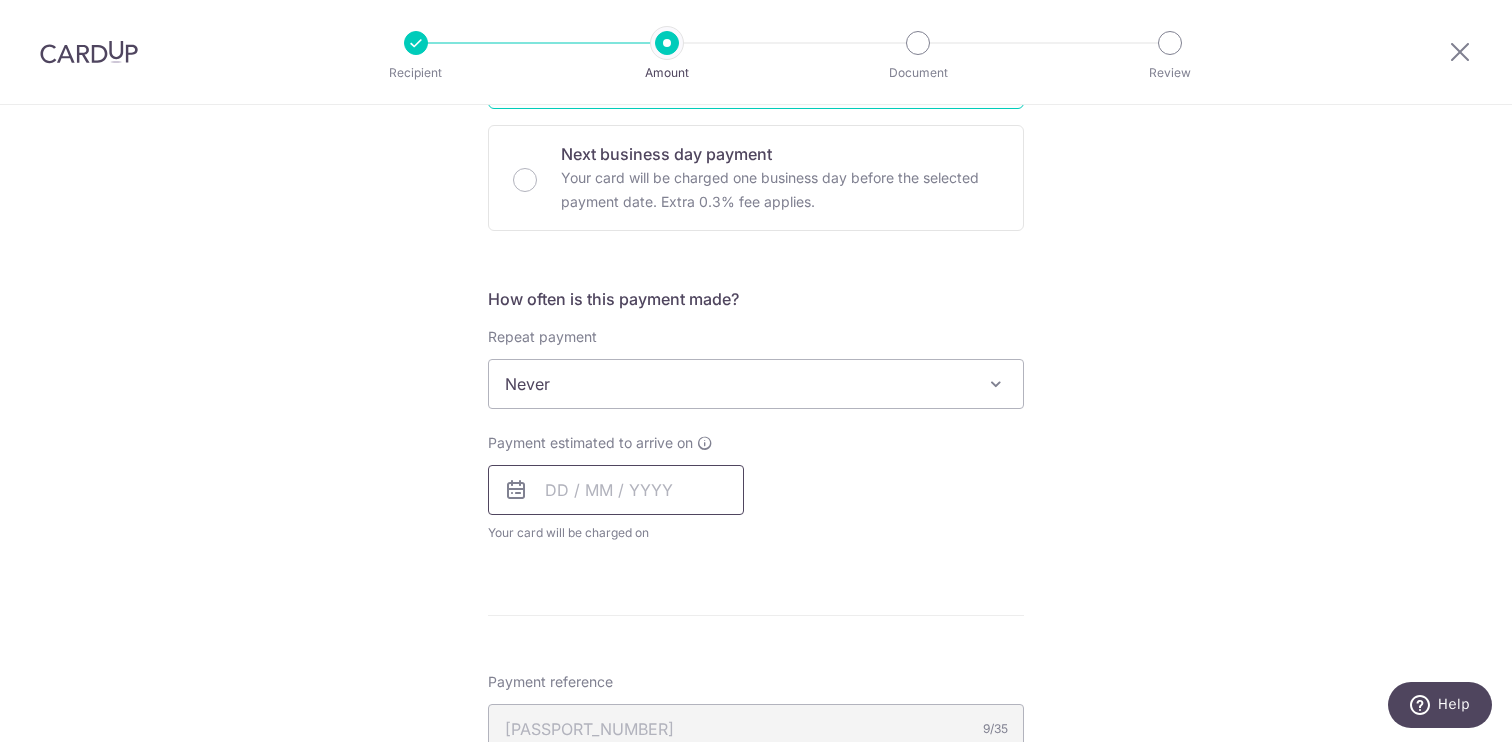 click at bounding box center [616, 490] 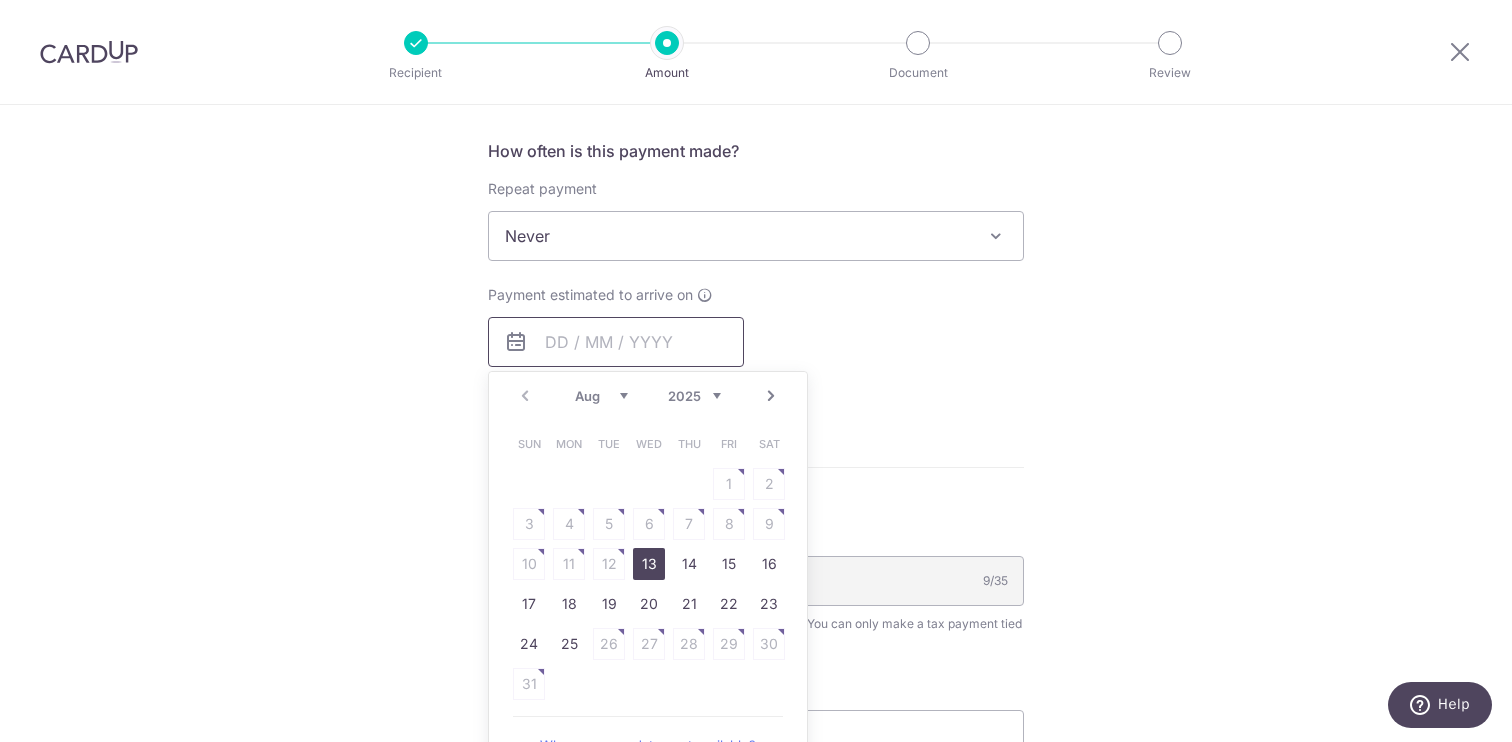 scroll, scrollTop: 862, scrollLeft: 0, axis: vertical 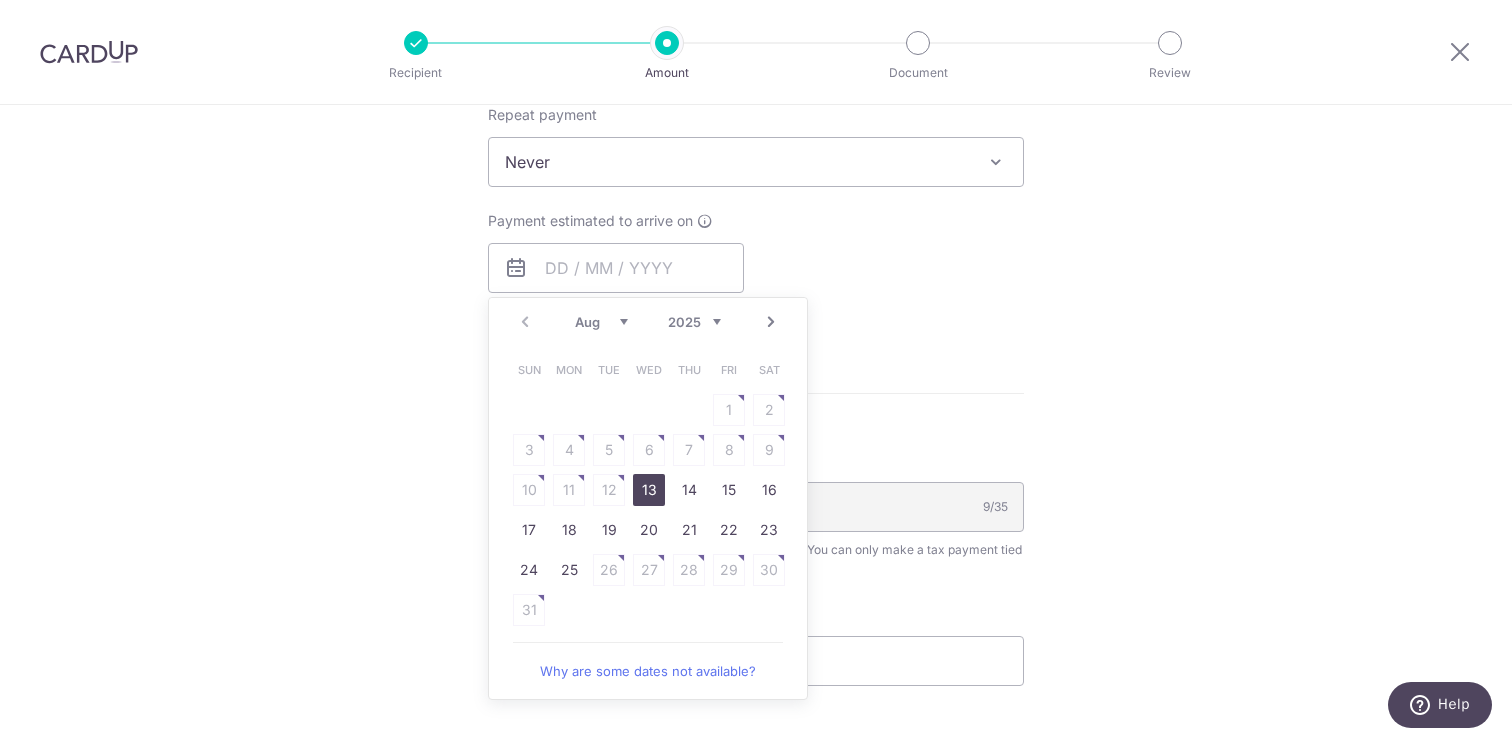 click on "13" at bounding box center (649, 490) 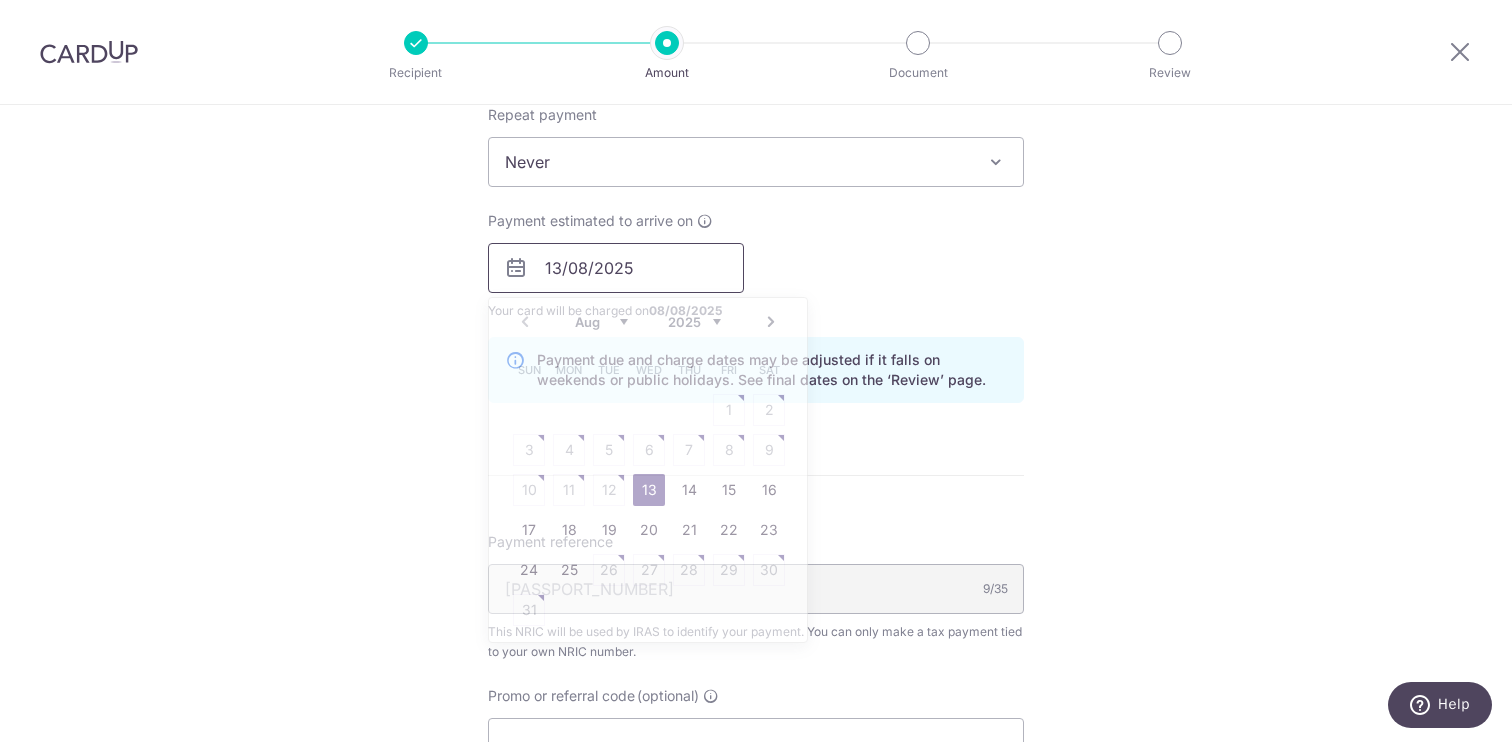 click on "13/08/2025" at bounding box center (616, 268) 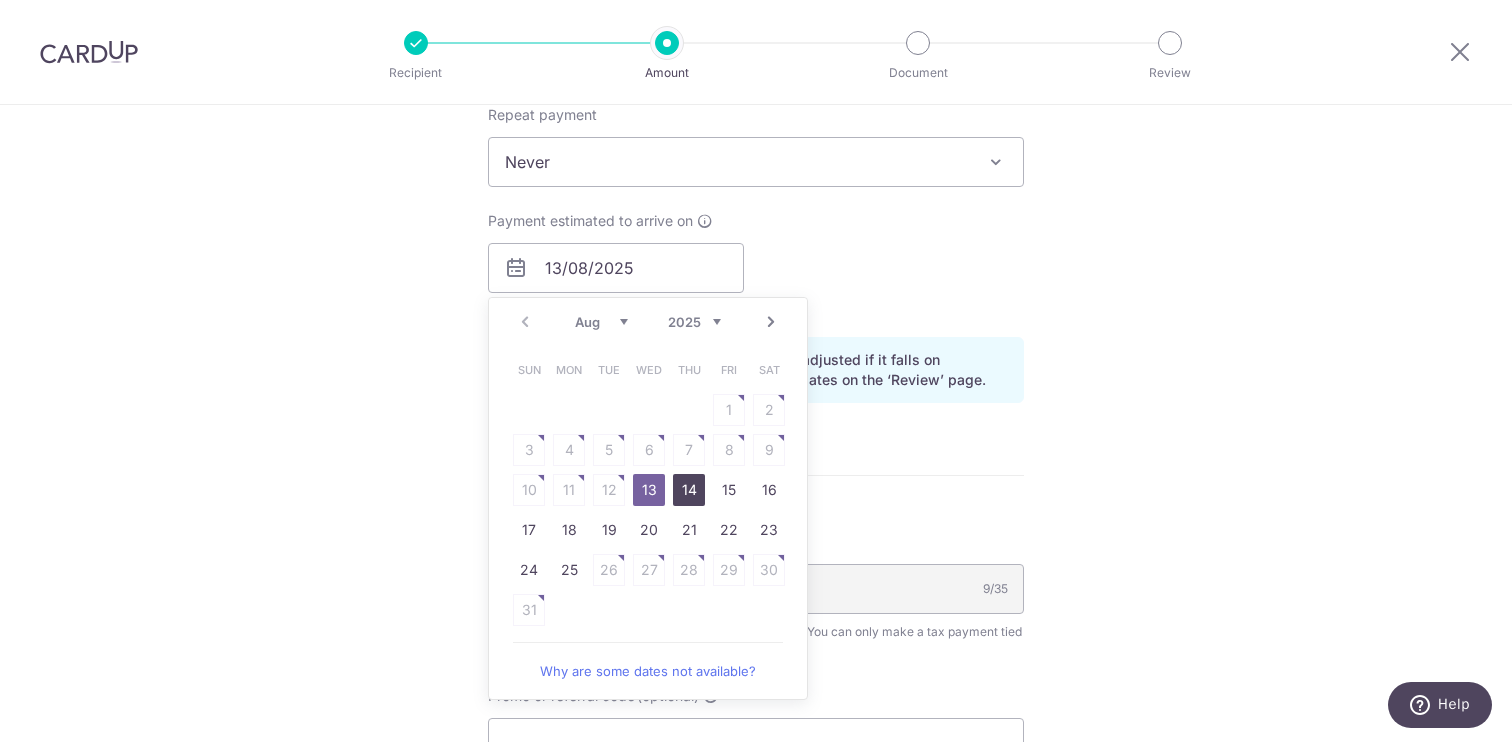 click on "14" at bounding box center [689, 490] 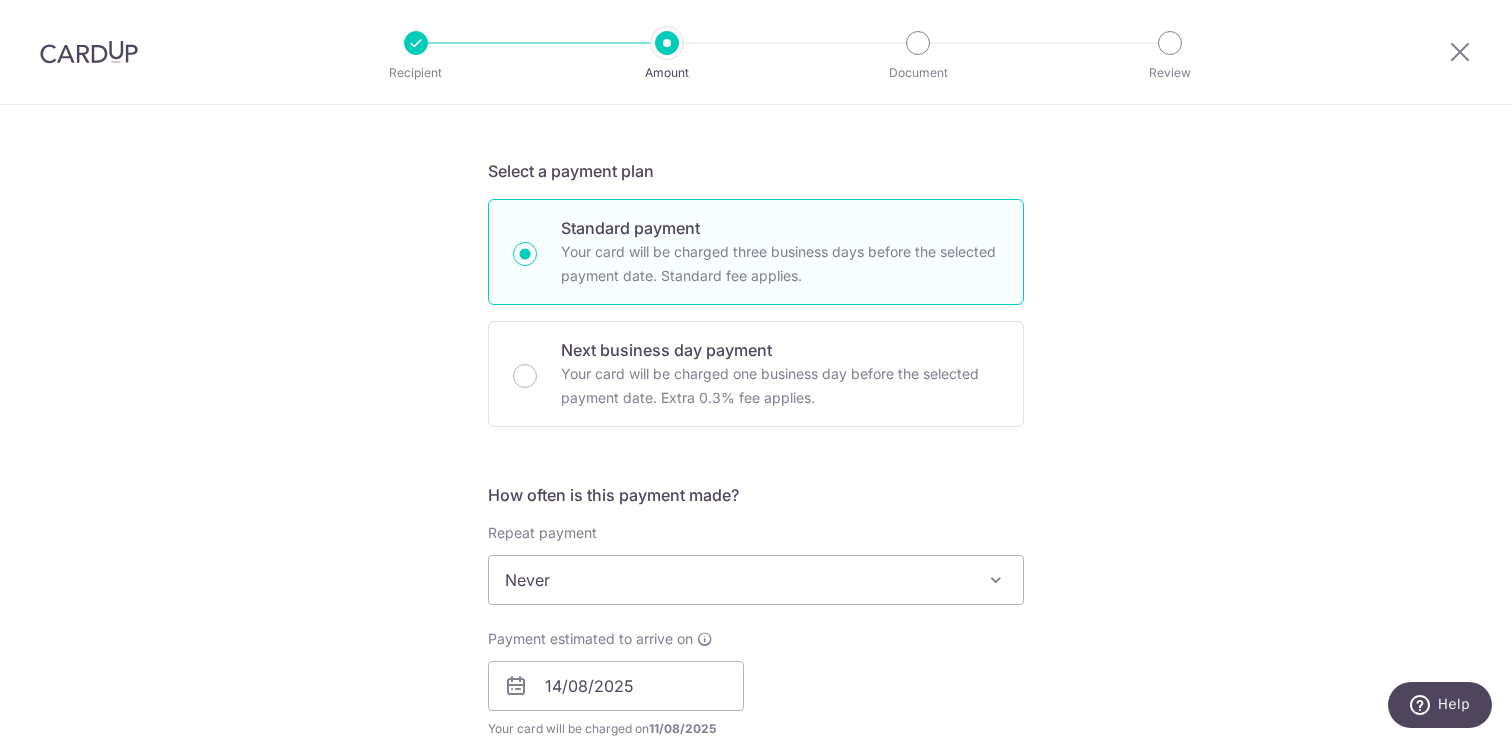 scroll, scrollTop: 414, scrollLeft: 0, axis: vertical 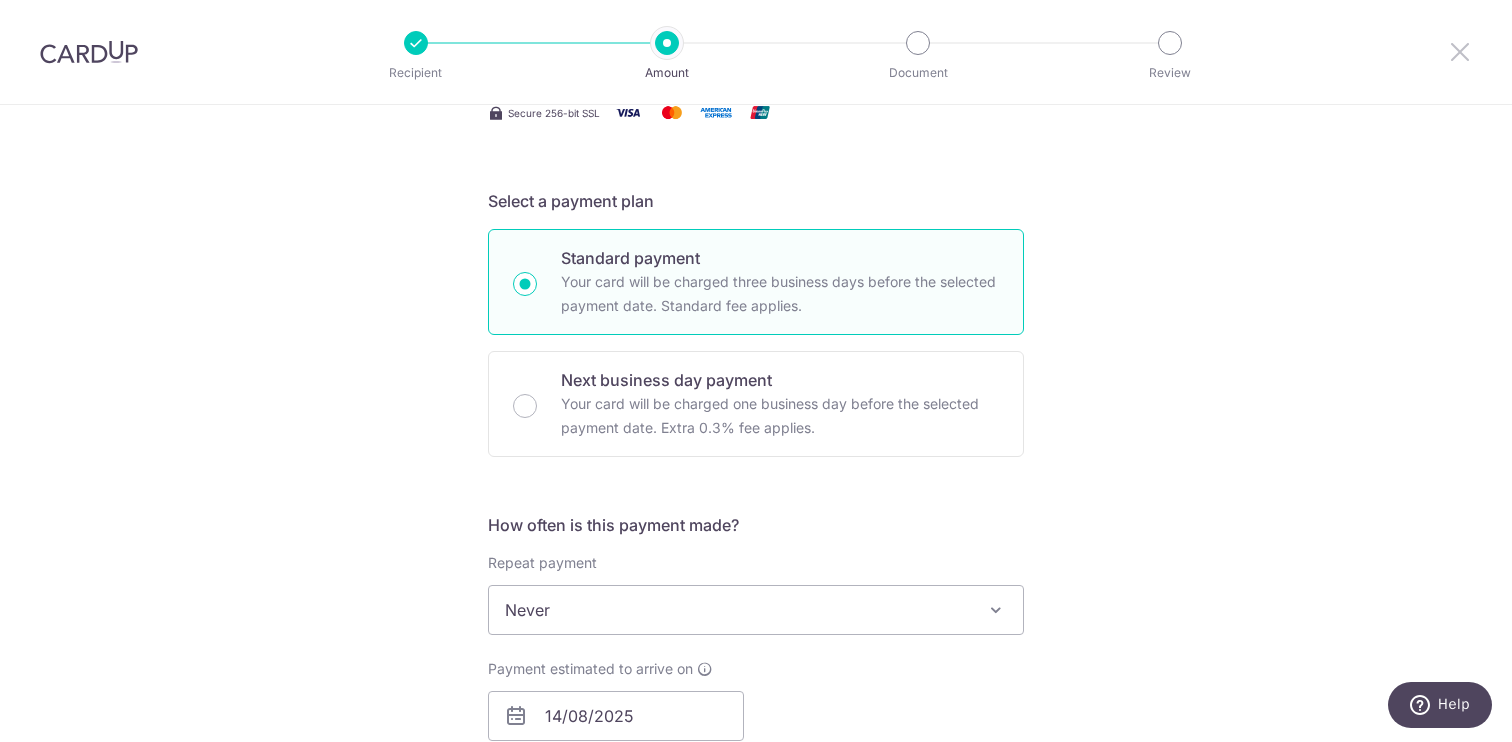 click at bounding box center [1460, 51] 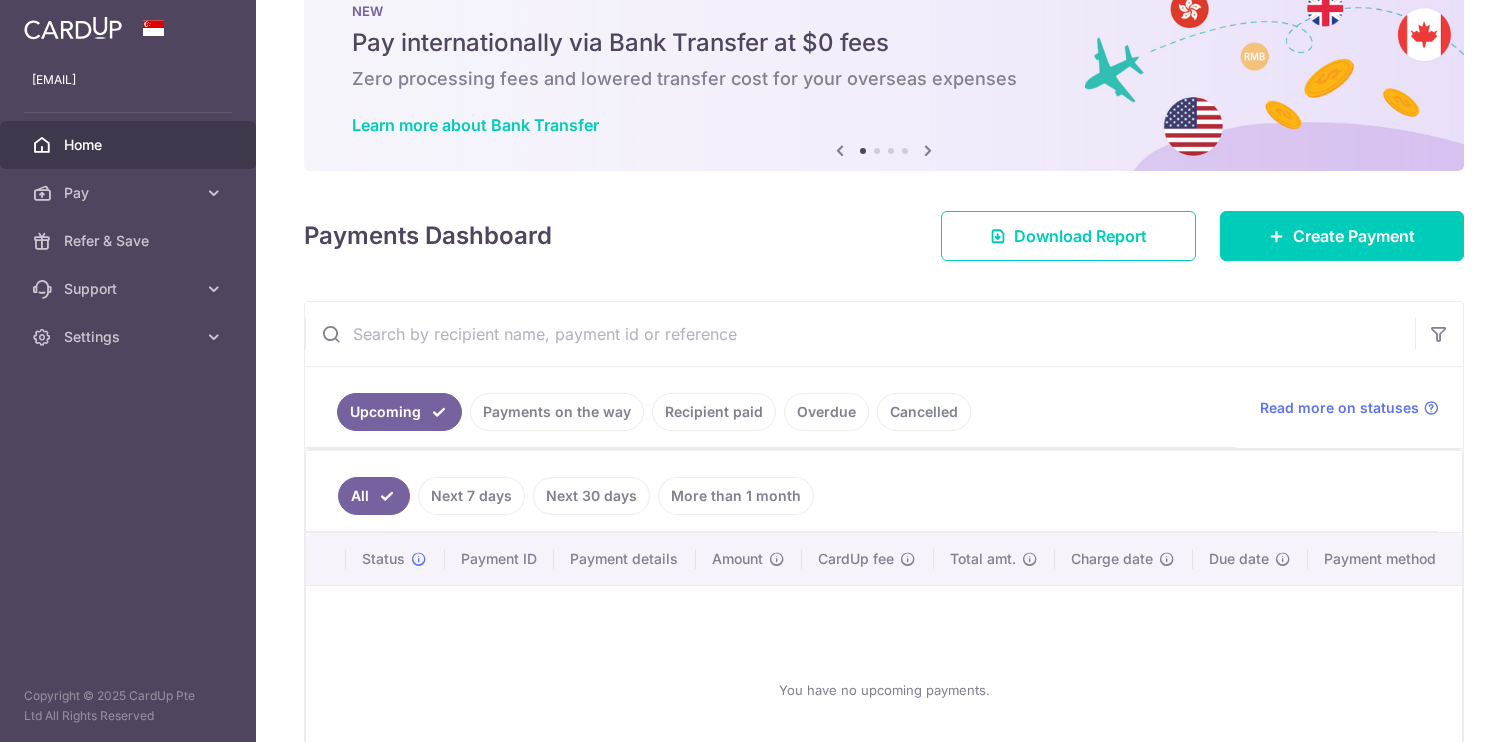 scroll, scrollTop: 211, scrollLeft: 0, axis: vertical 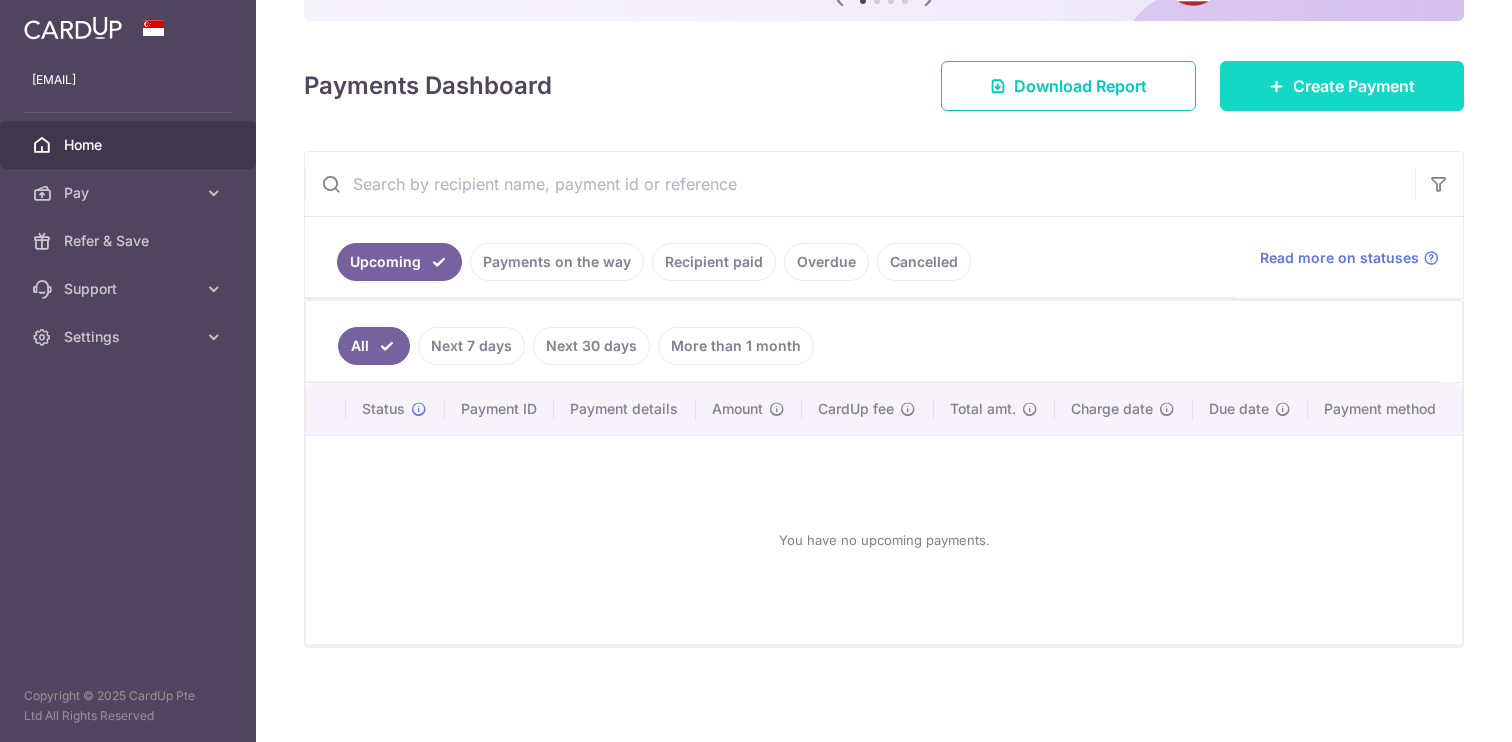click on "Create Payment" at bounding box center [1354, 86] 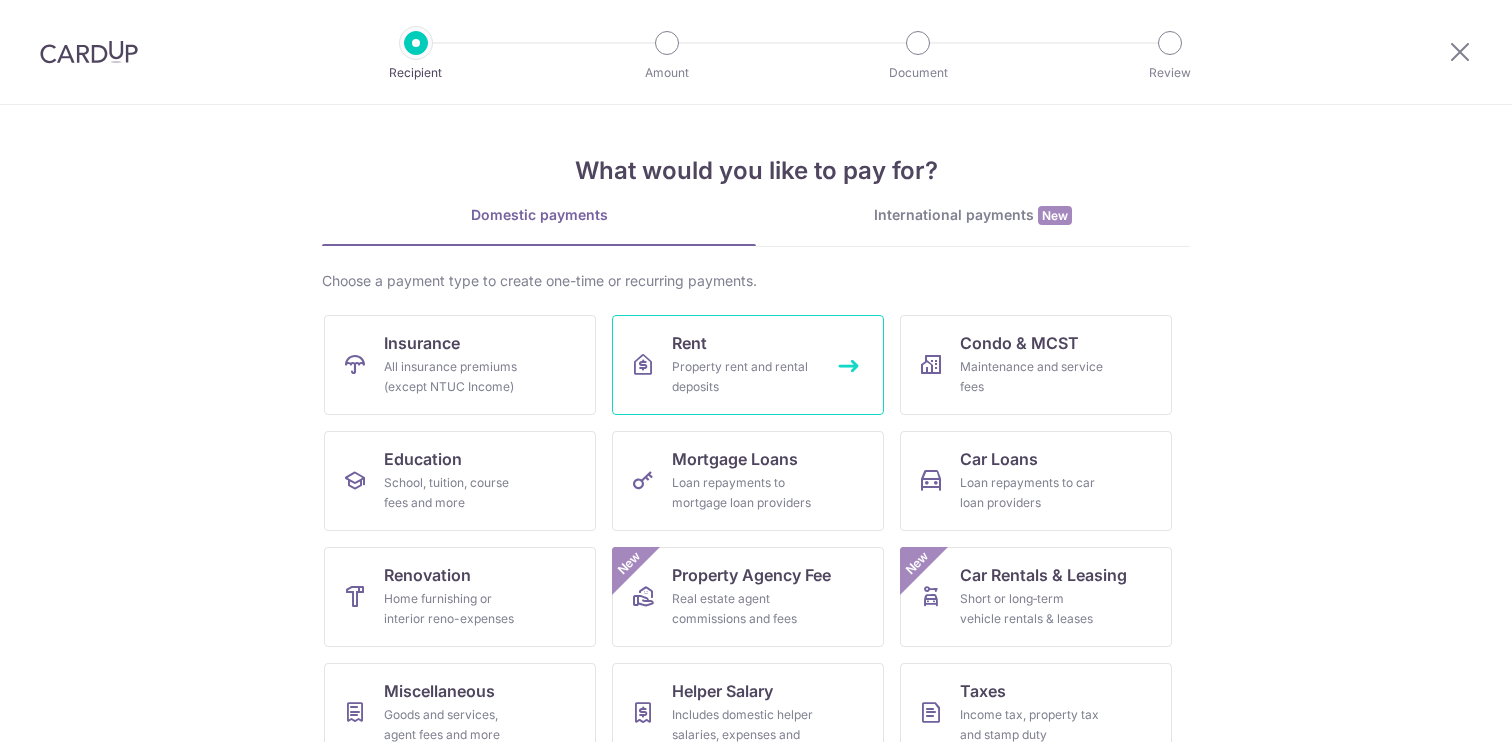 click on "Rent Property rent and rental deposits" at bounding box center (748, 365) 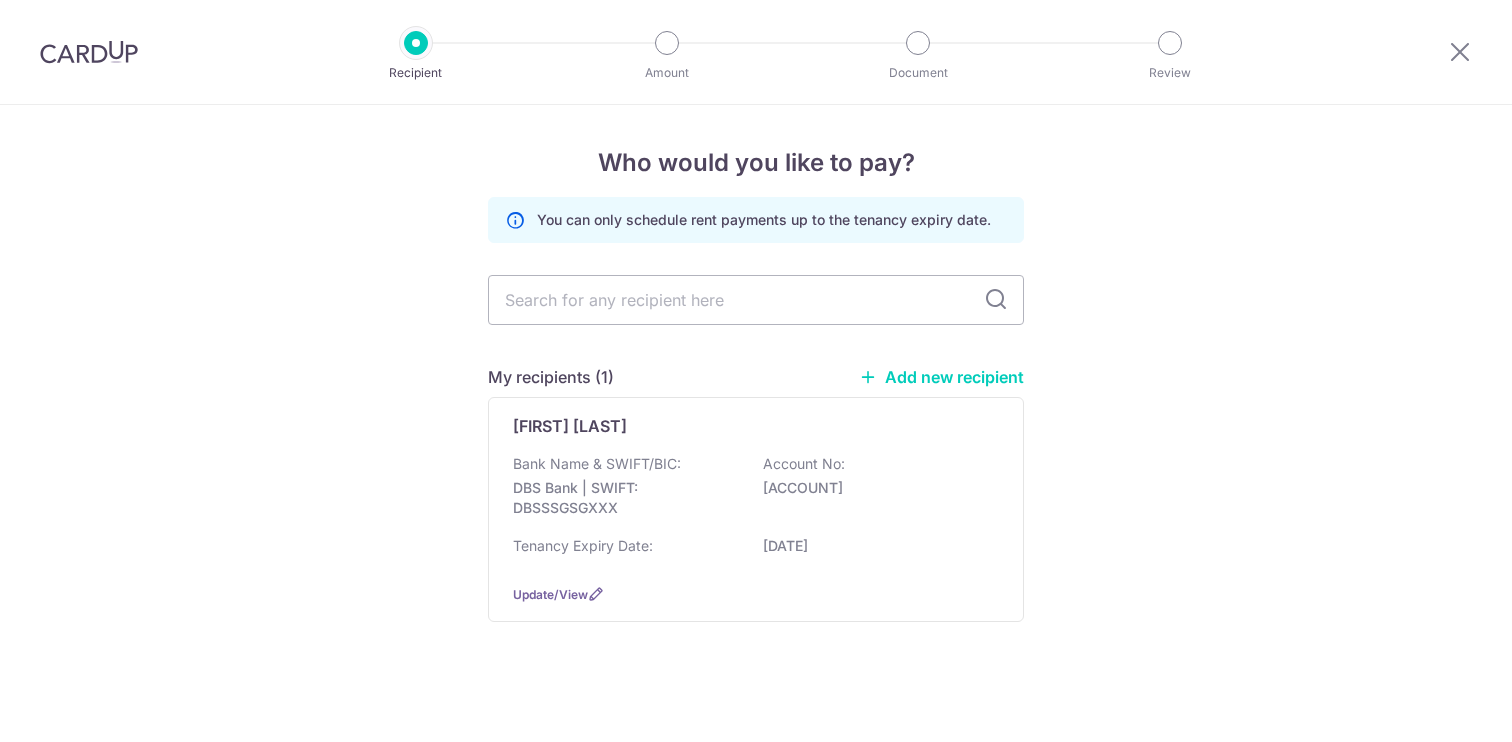 scroll, scrollTop: 0, scrollLeft: 0, axis: both 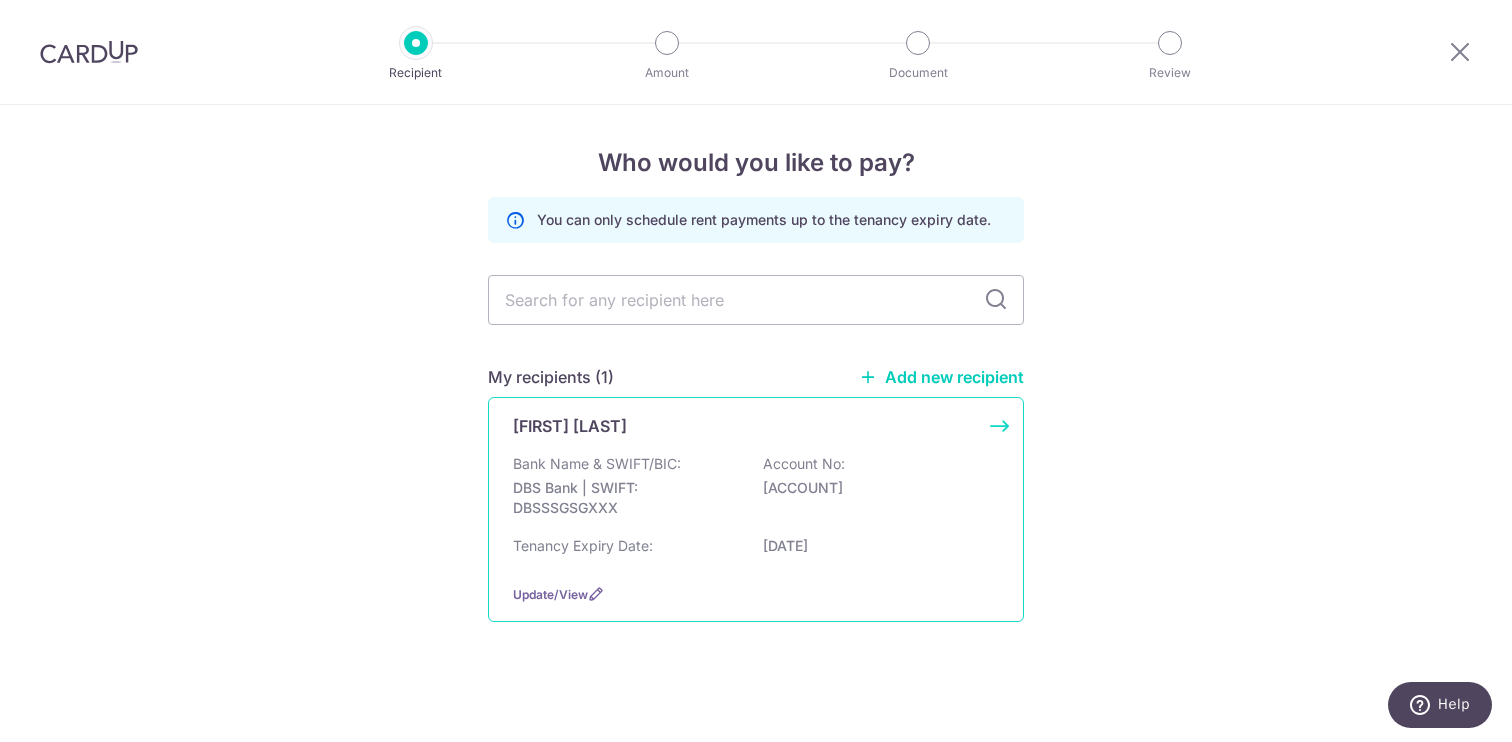 click on "Benjamin Koh
Bank Name & SWIFT/BIC:
DBS Bank | SWIFT: DBSSSGSGXXX
Account No:
1200986494
Tenancy Expiry Date:
09/10/2026
Update/View" at bounding box center [756, 509] 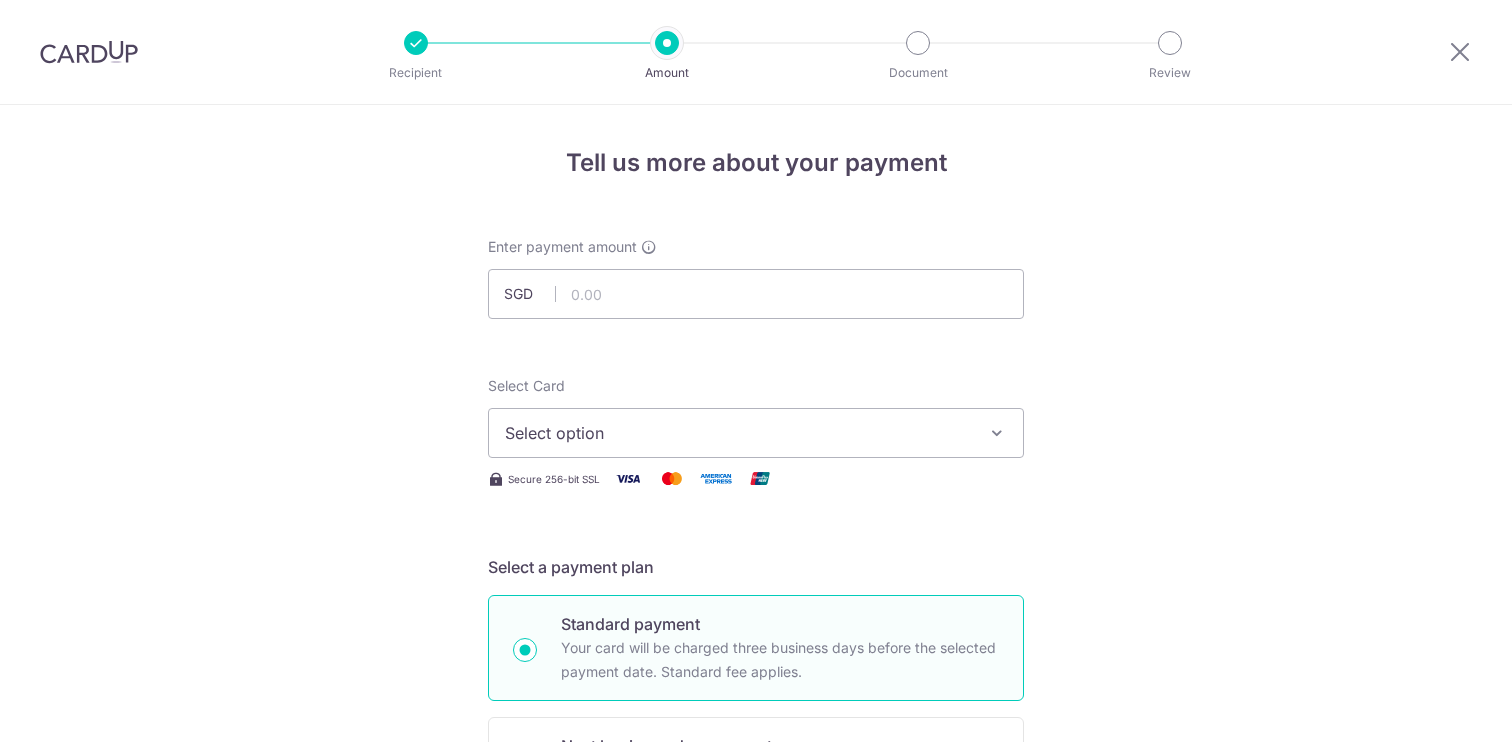 scroll, scrollTop: 0, scrollLeft: 0, axis: both 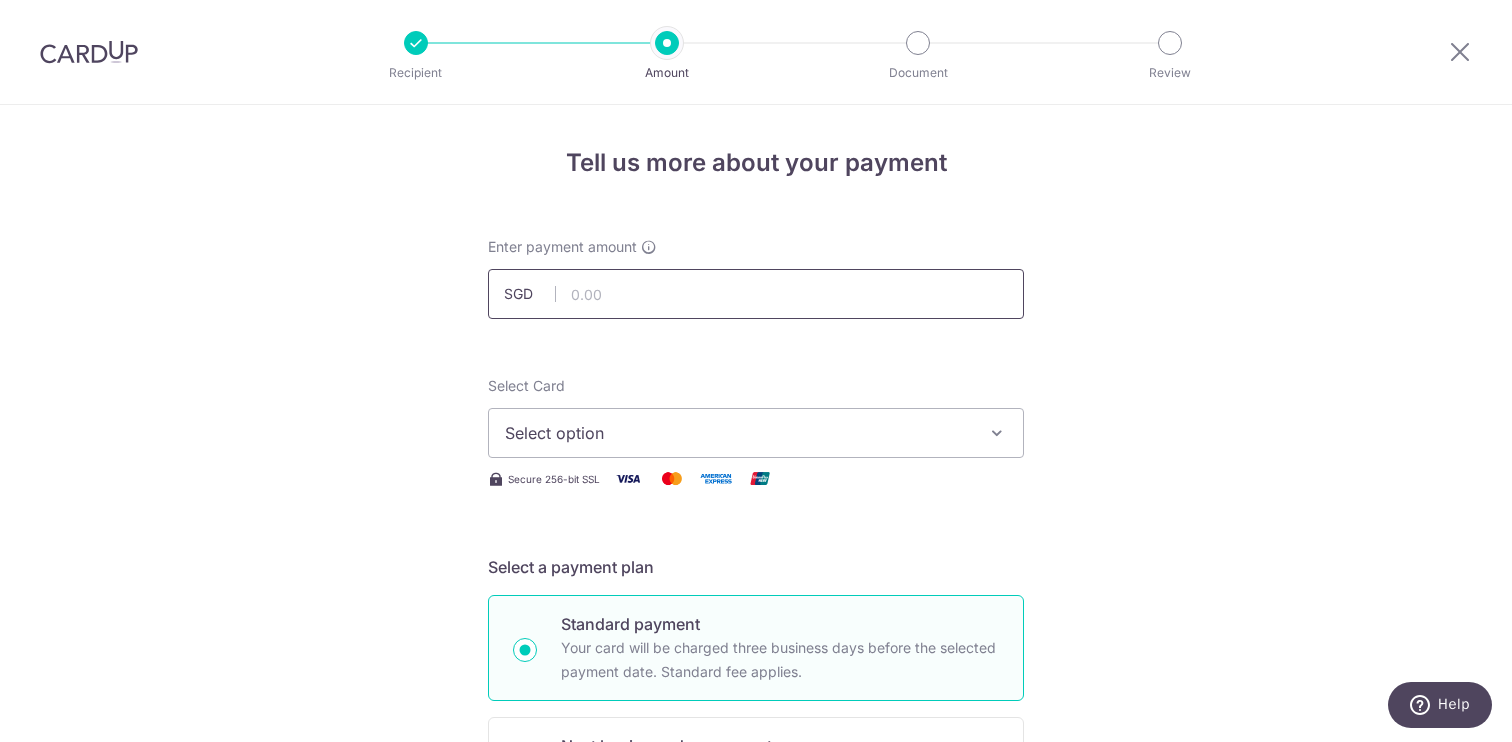 click at bounding box center [756, 294] 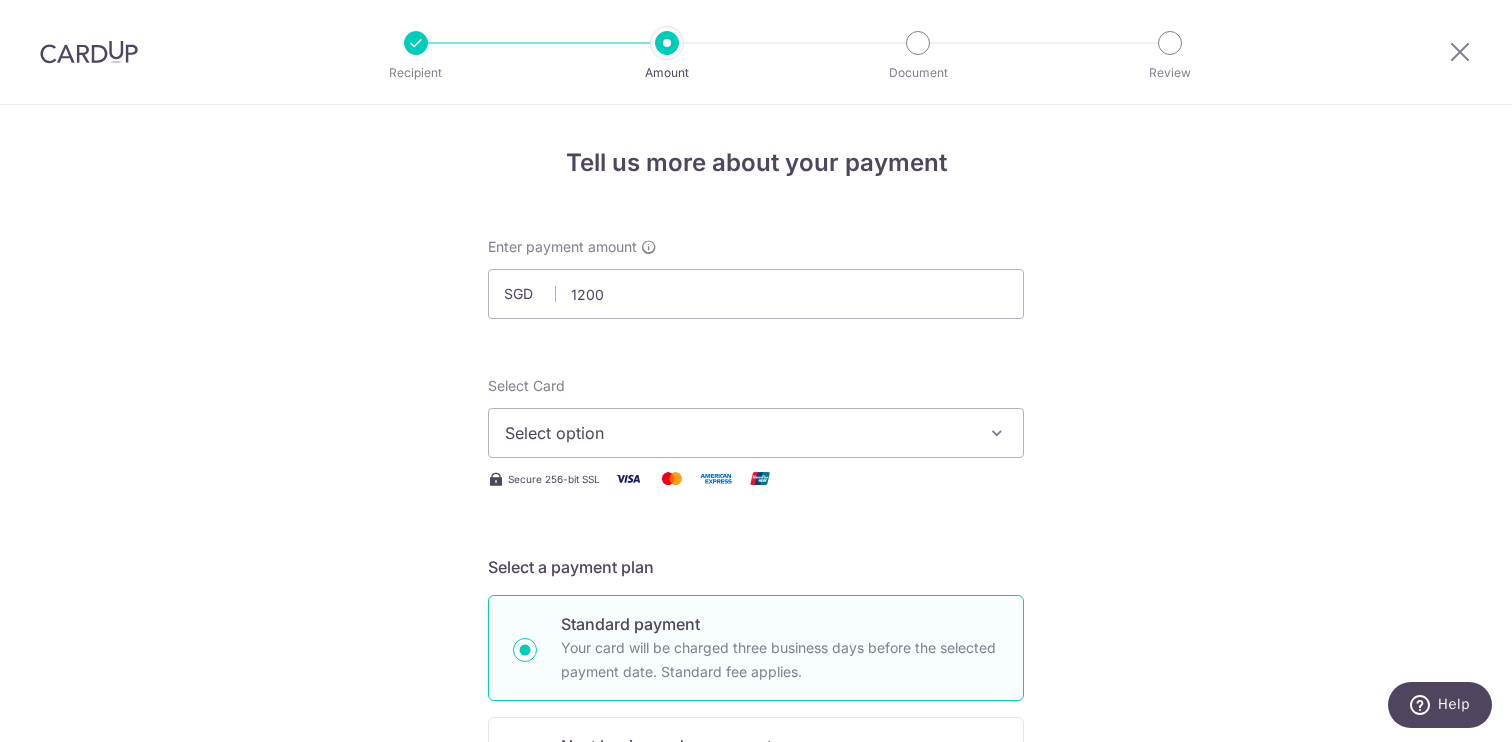 type on "1,200.00" 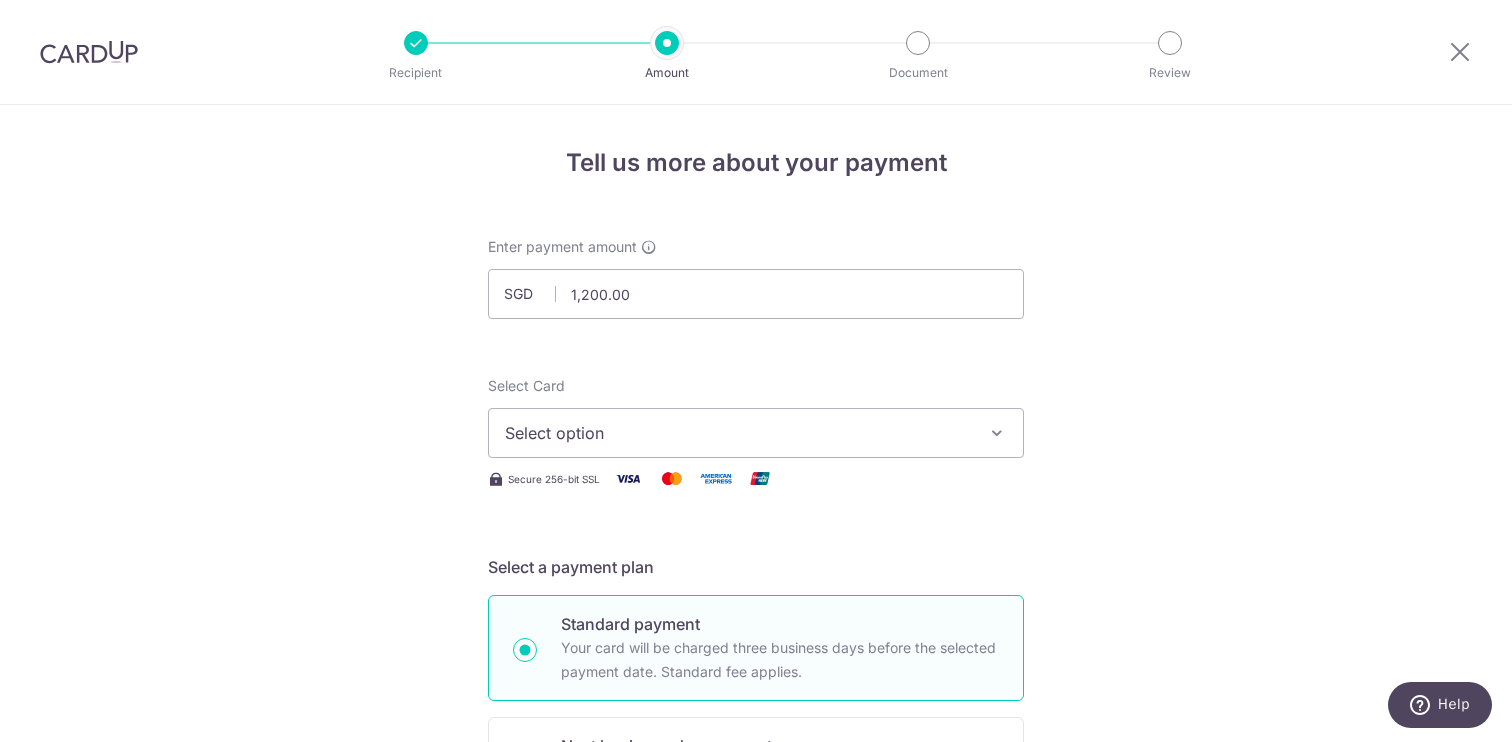 click on "Select option" at bounding box center (738, 433) 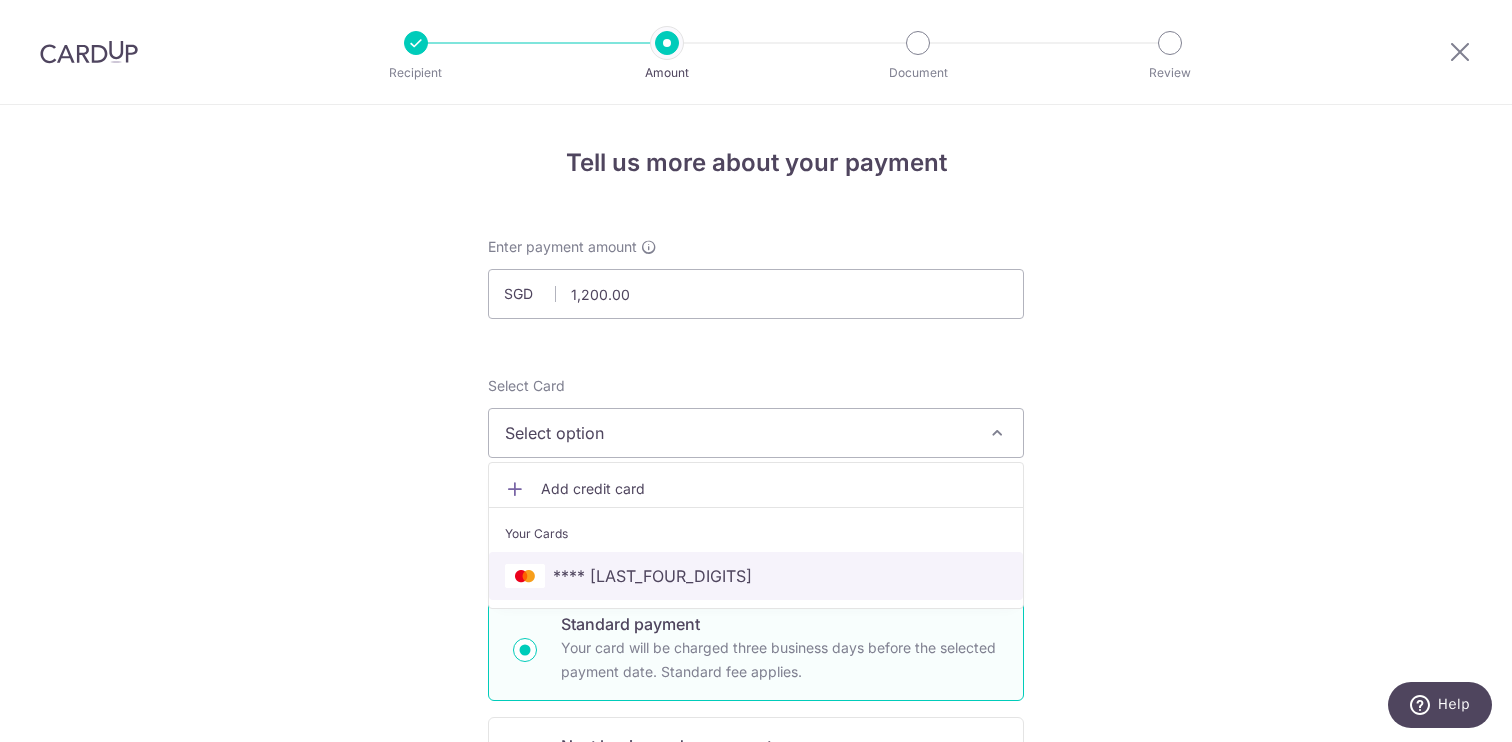 click on "**** 7389" at bounding box center (756, 576) 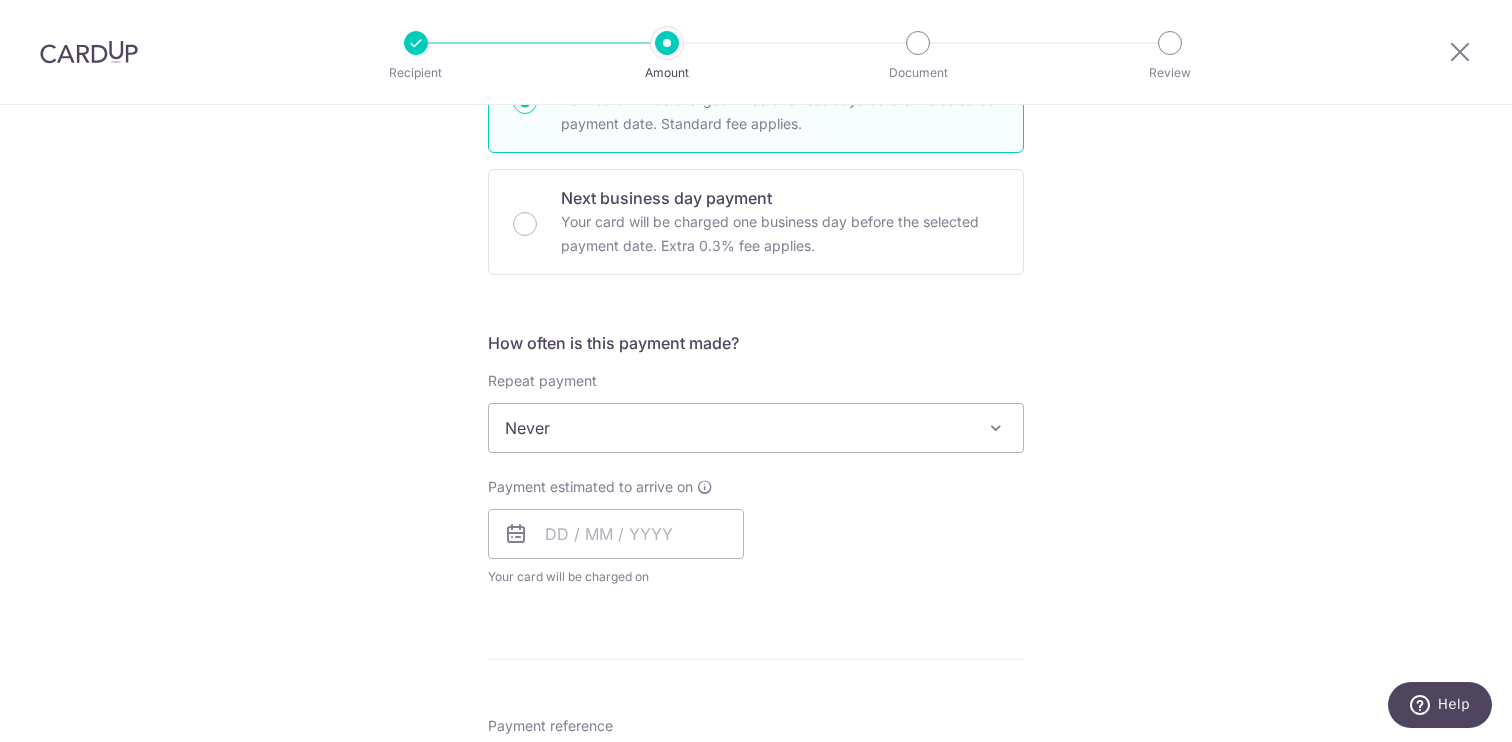 scroll, scrollTop: 564, scrollLeft: 0, axis: vertical 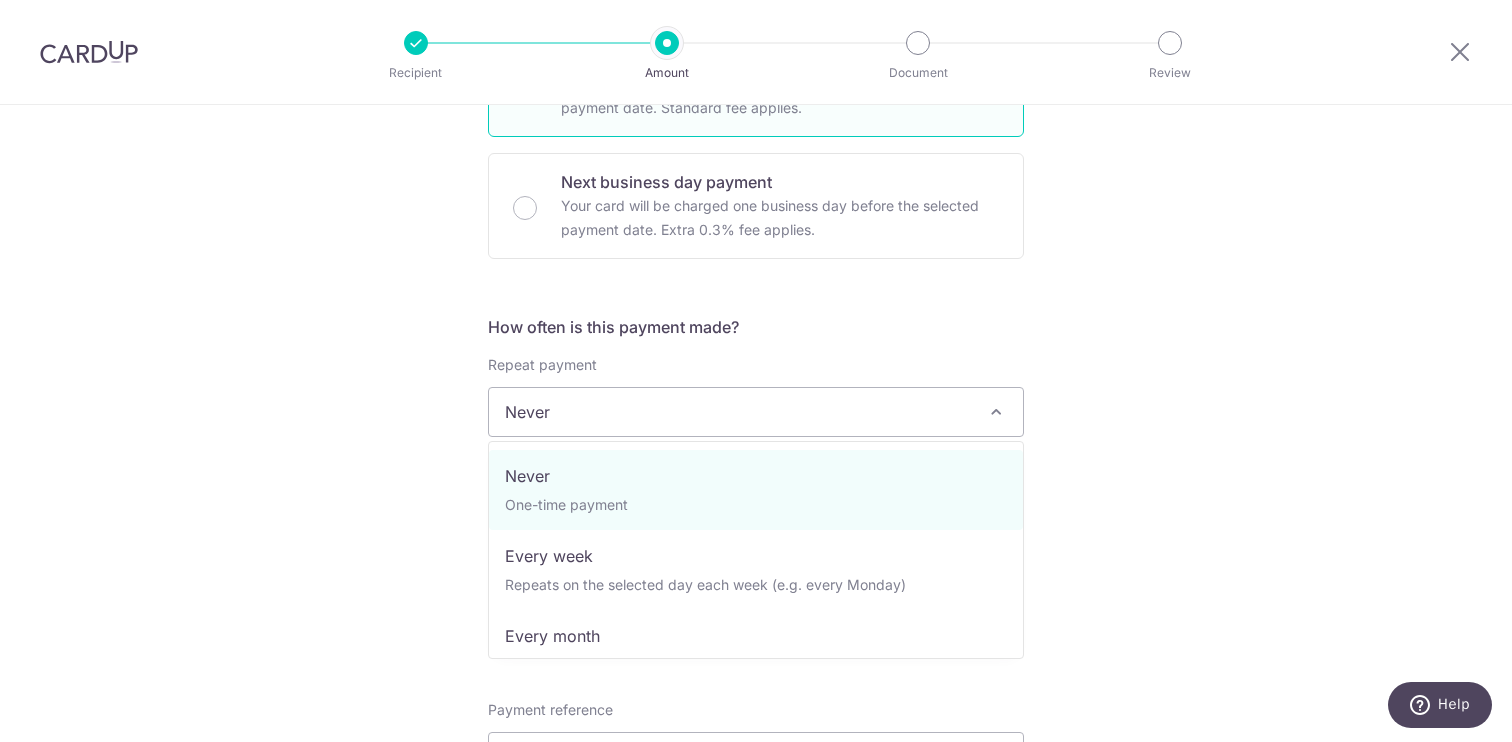 click on "Never" at bounding box center [756, 412] 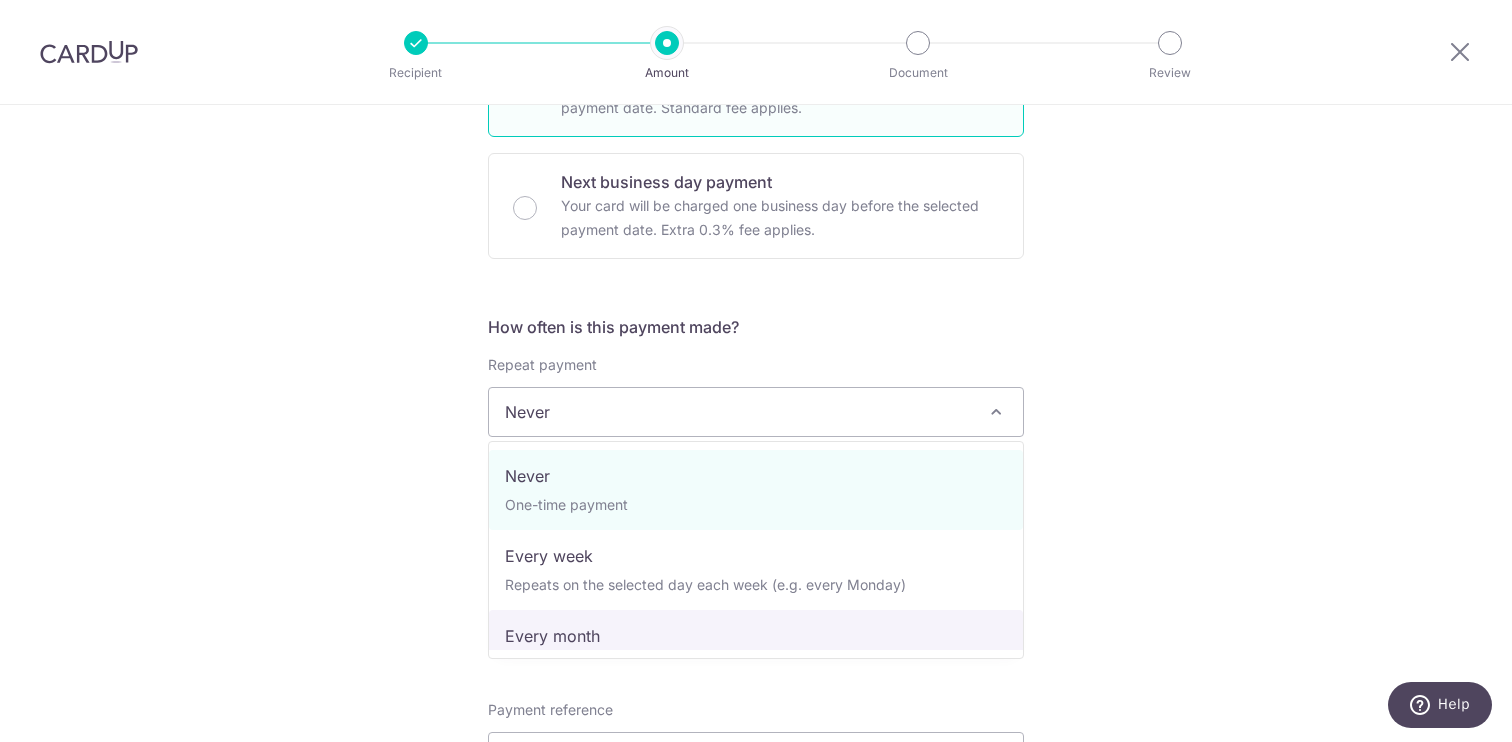 select on "3" 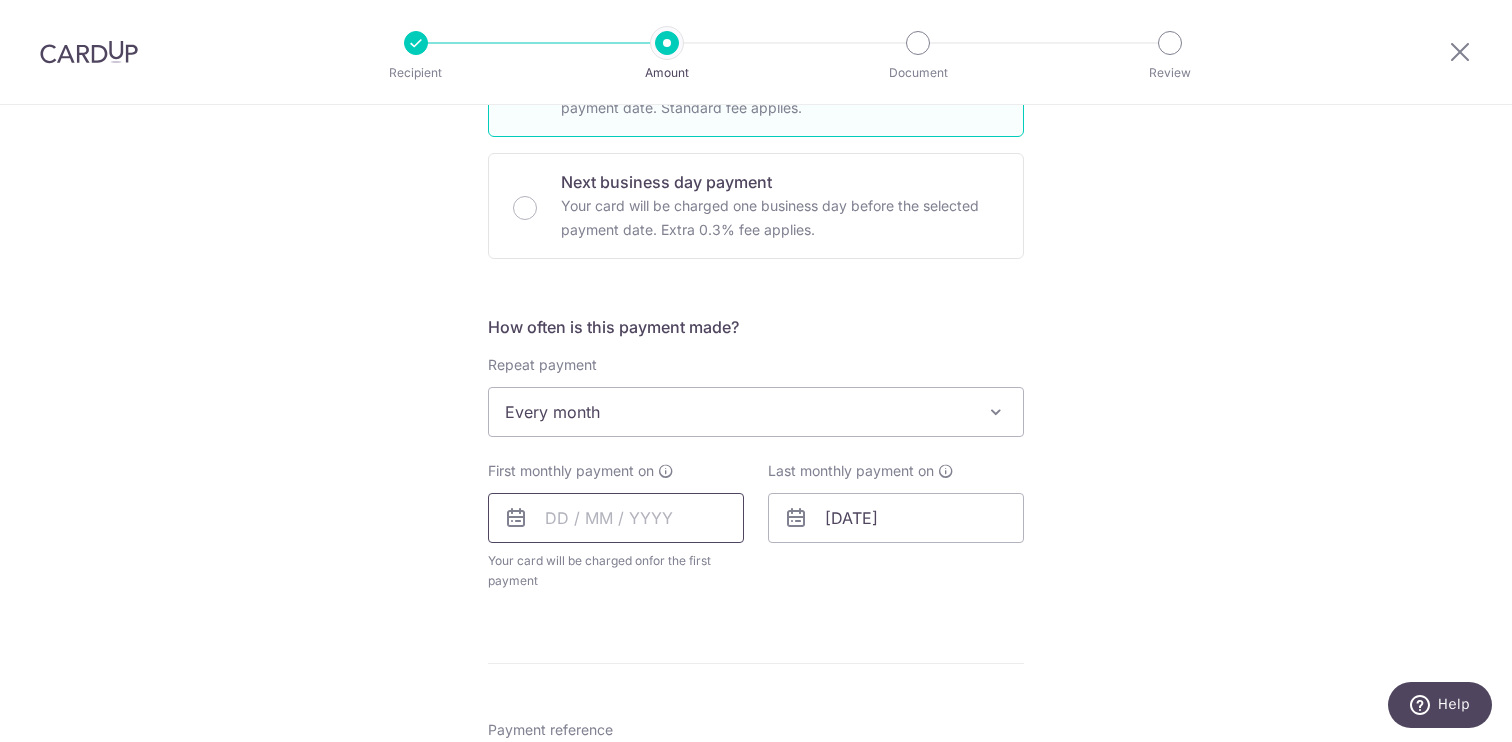 click at bounding box center (616, 518) 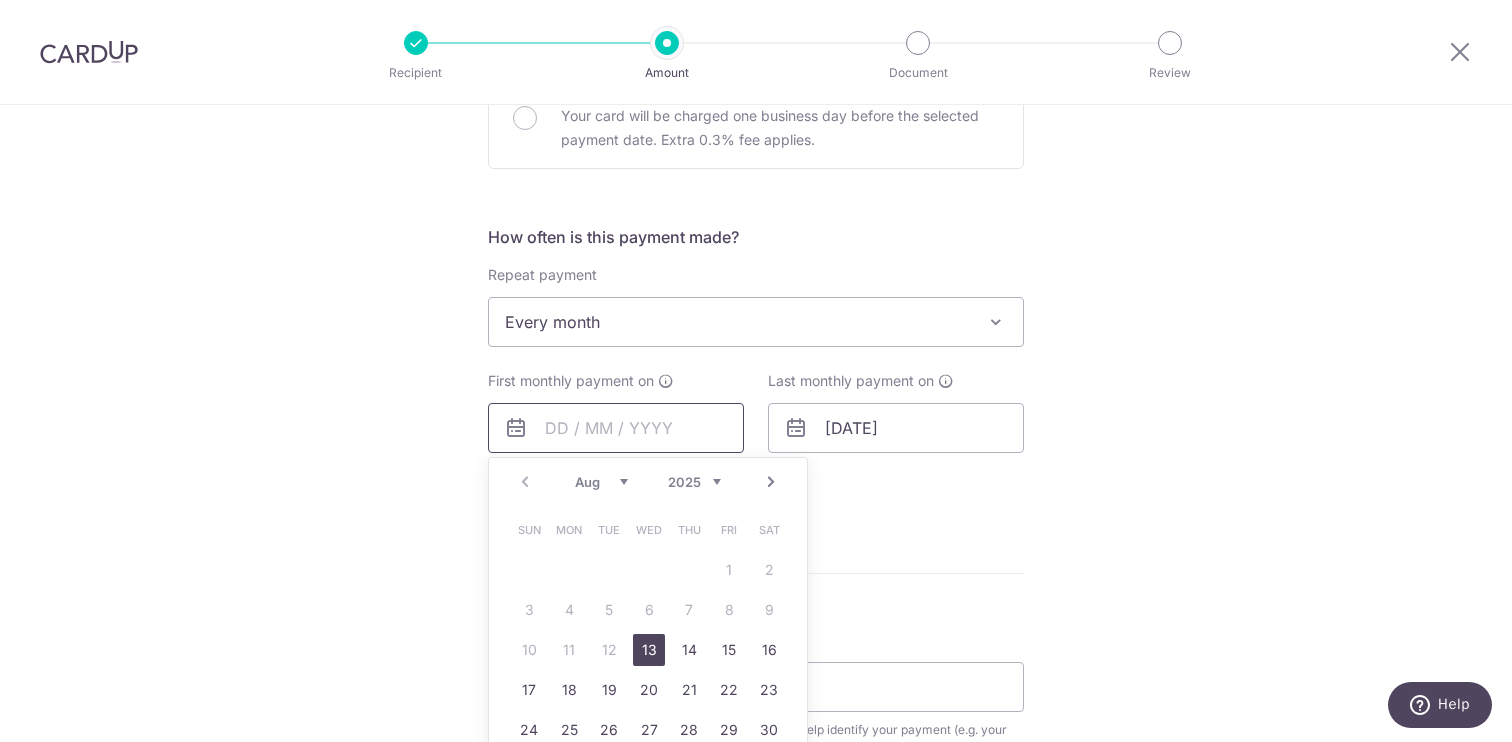 scroll, scrollTop: 728, scrollLeft: 0, axis: vertical 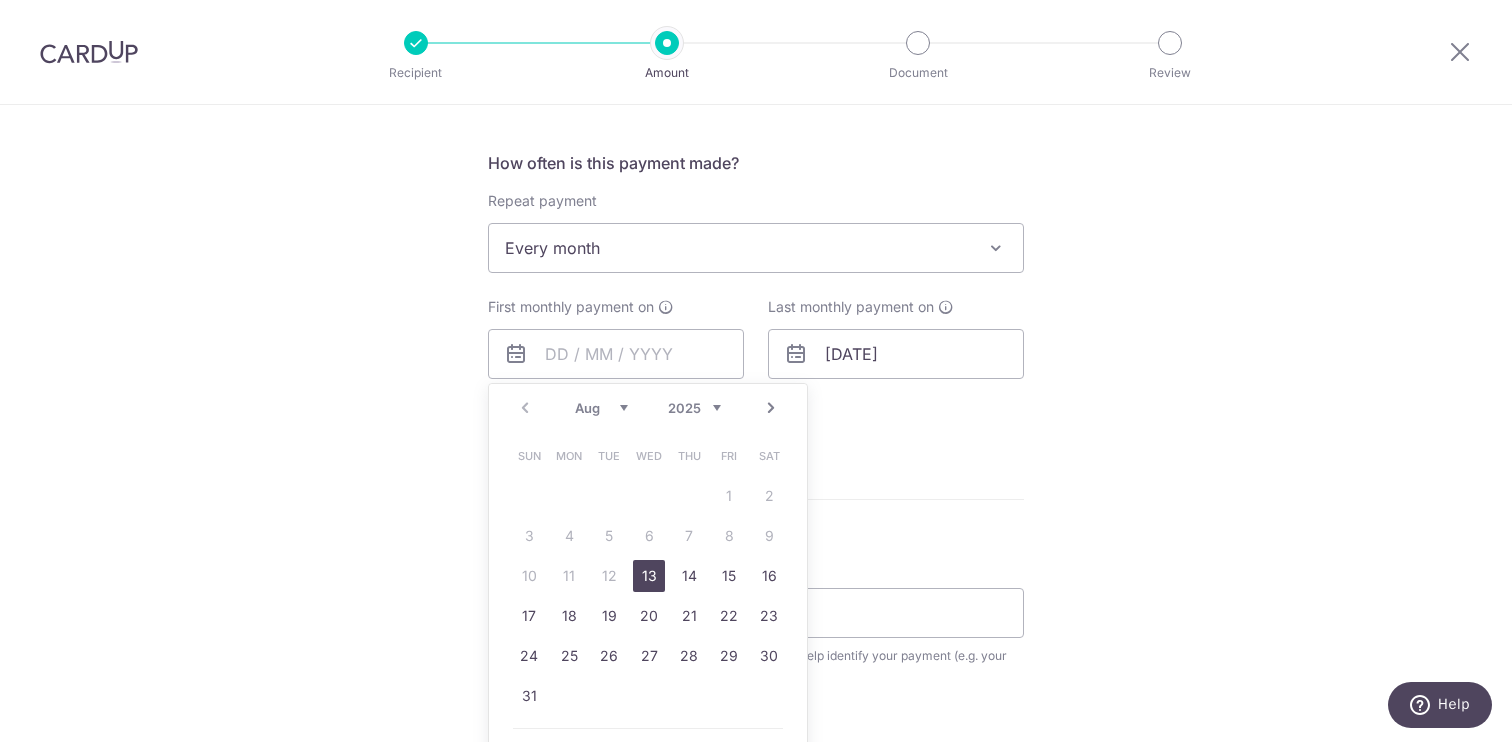click on "Next" at bounding box center [771, 408] 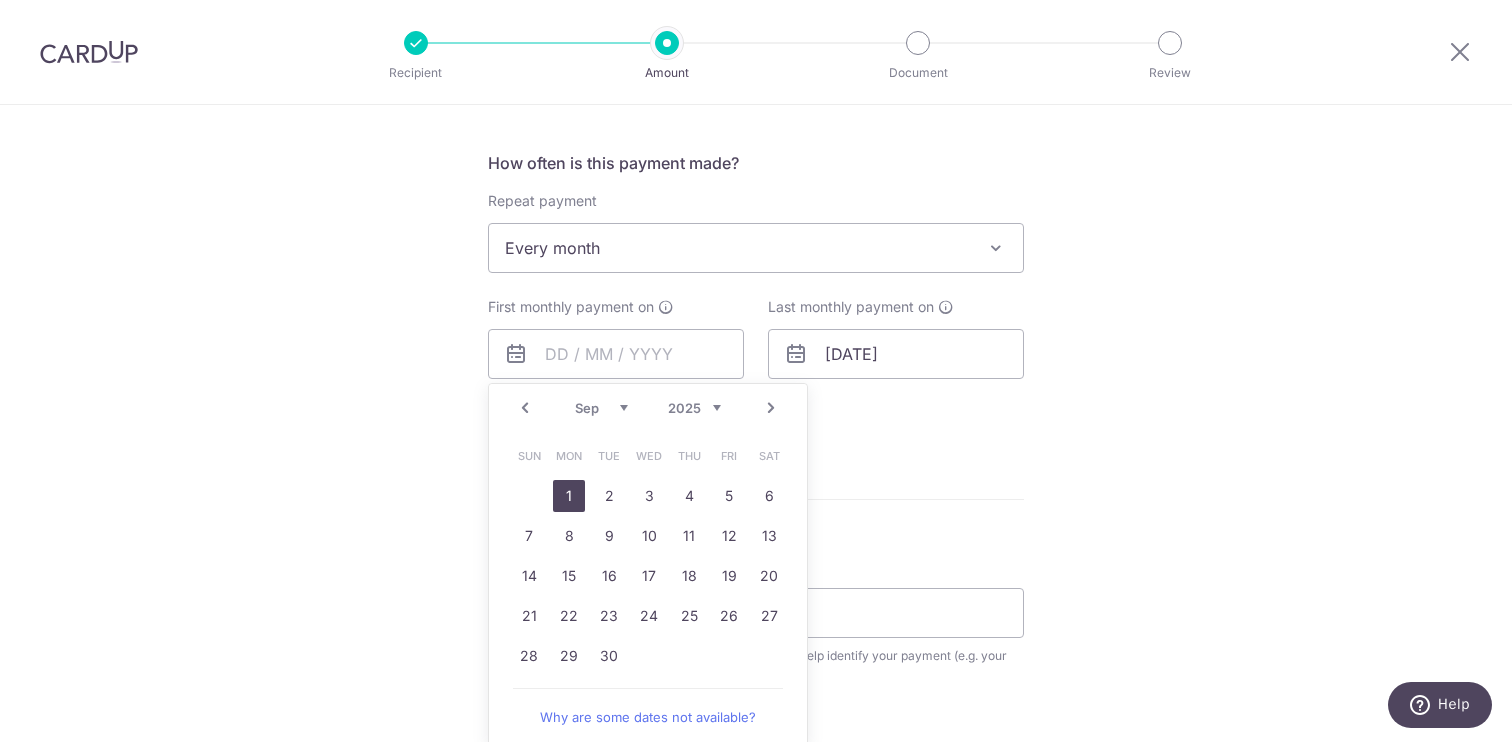 click on "1" at bounding box center [569, 496] 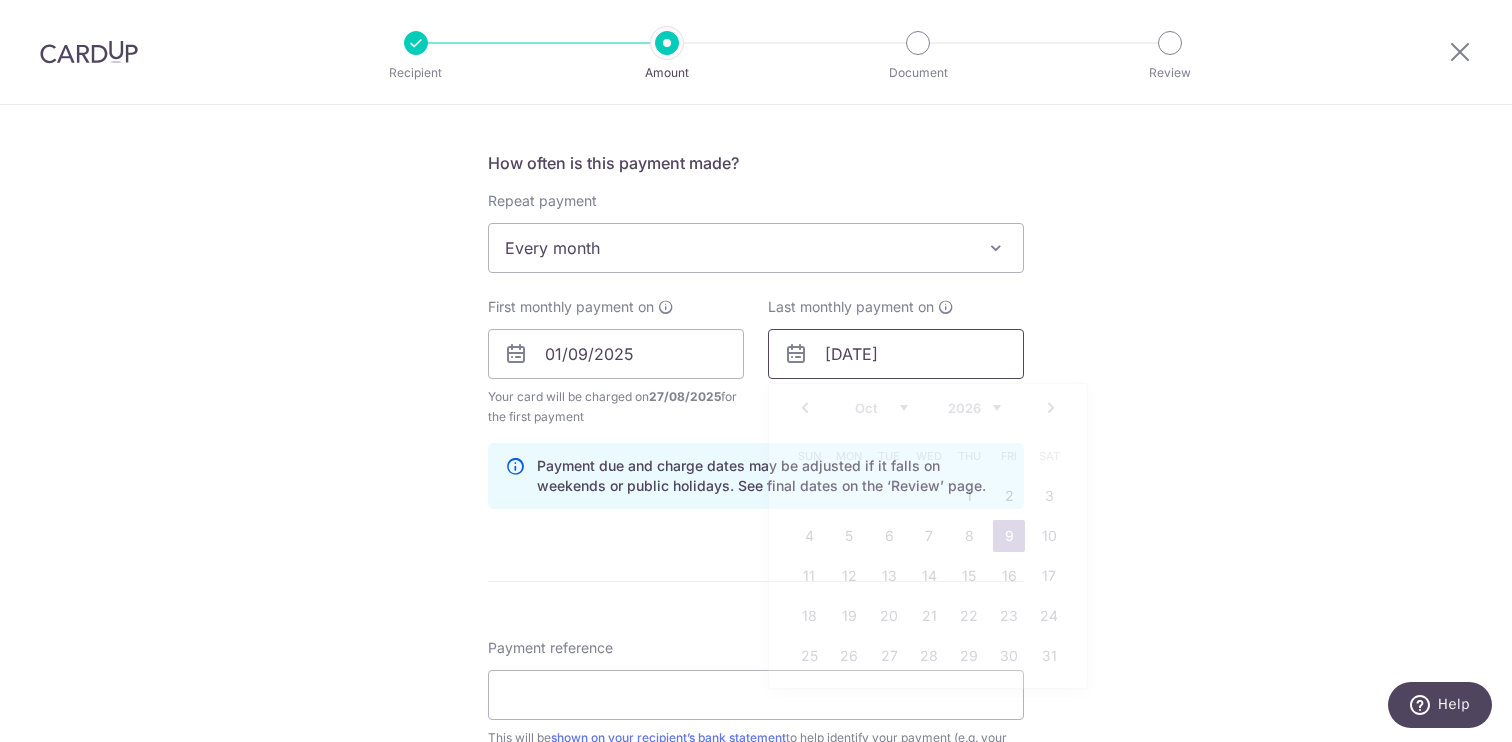 click on "09/10/2026" at bounding box center (896, 354) 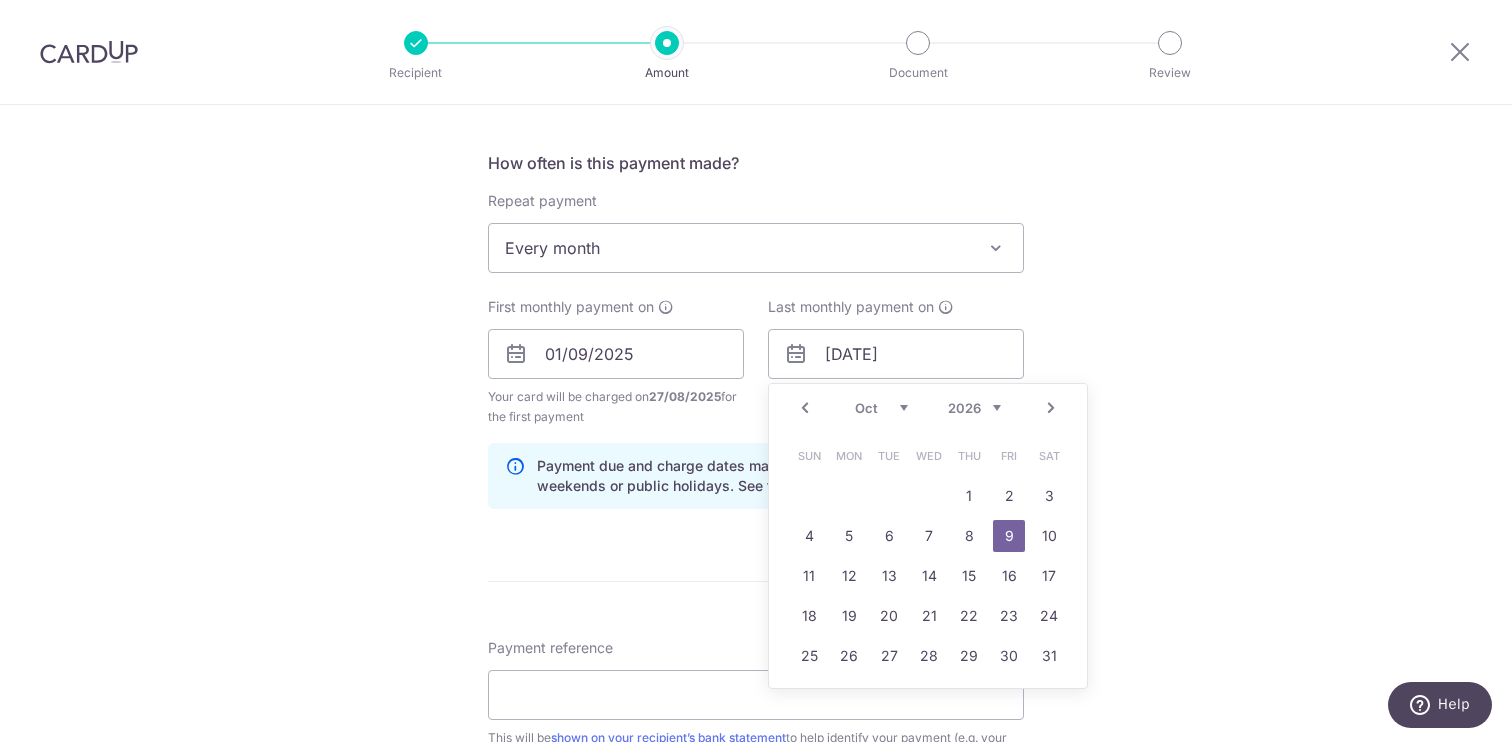 click on "Next" at bounding box center (1051, 408) 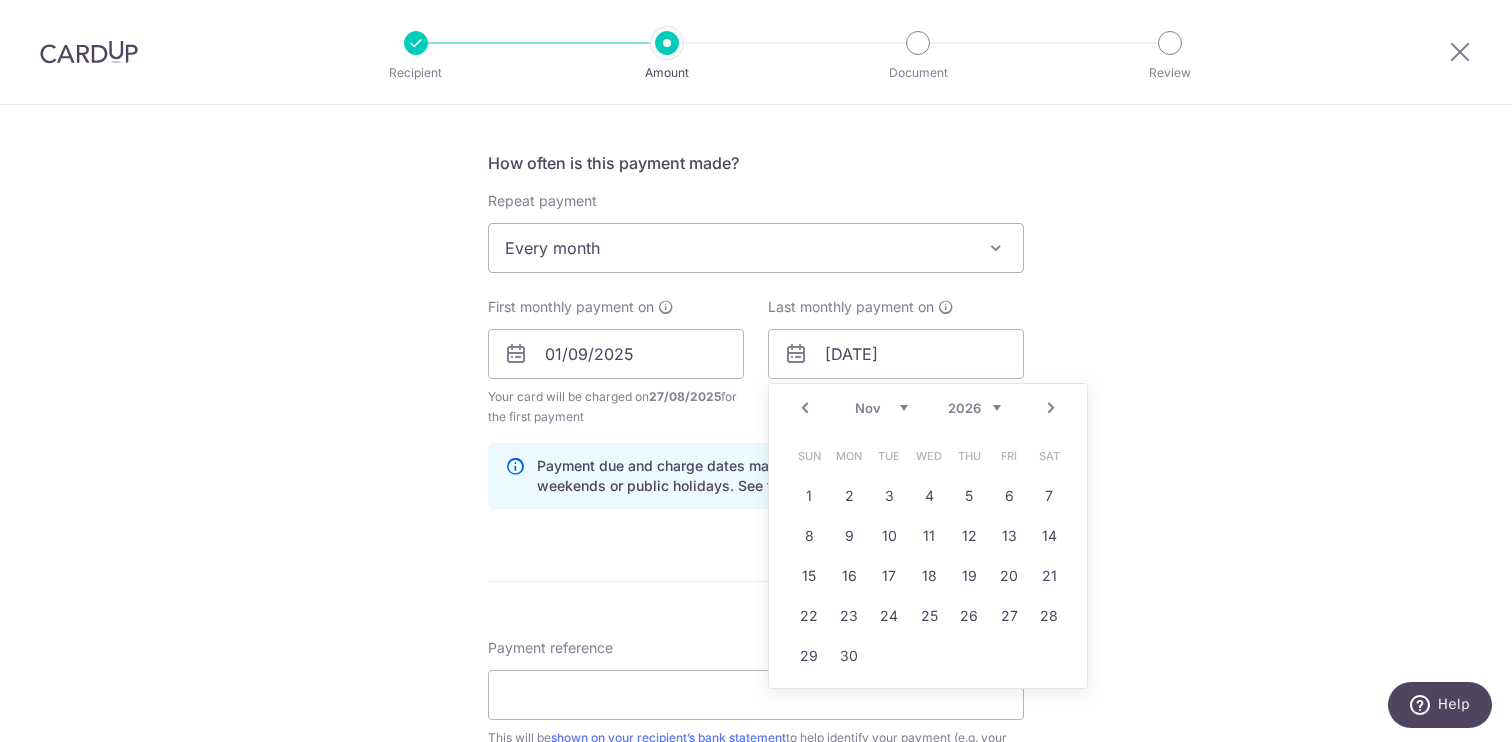 click on "Prev" at bounding box center [805, 408] 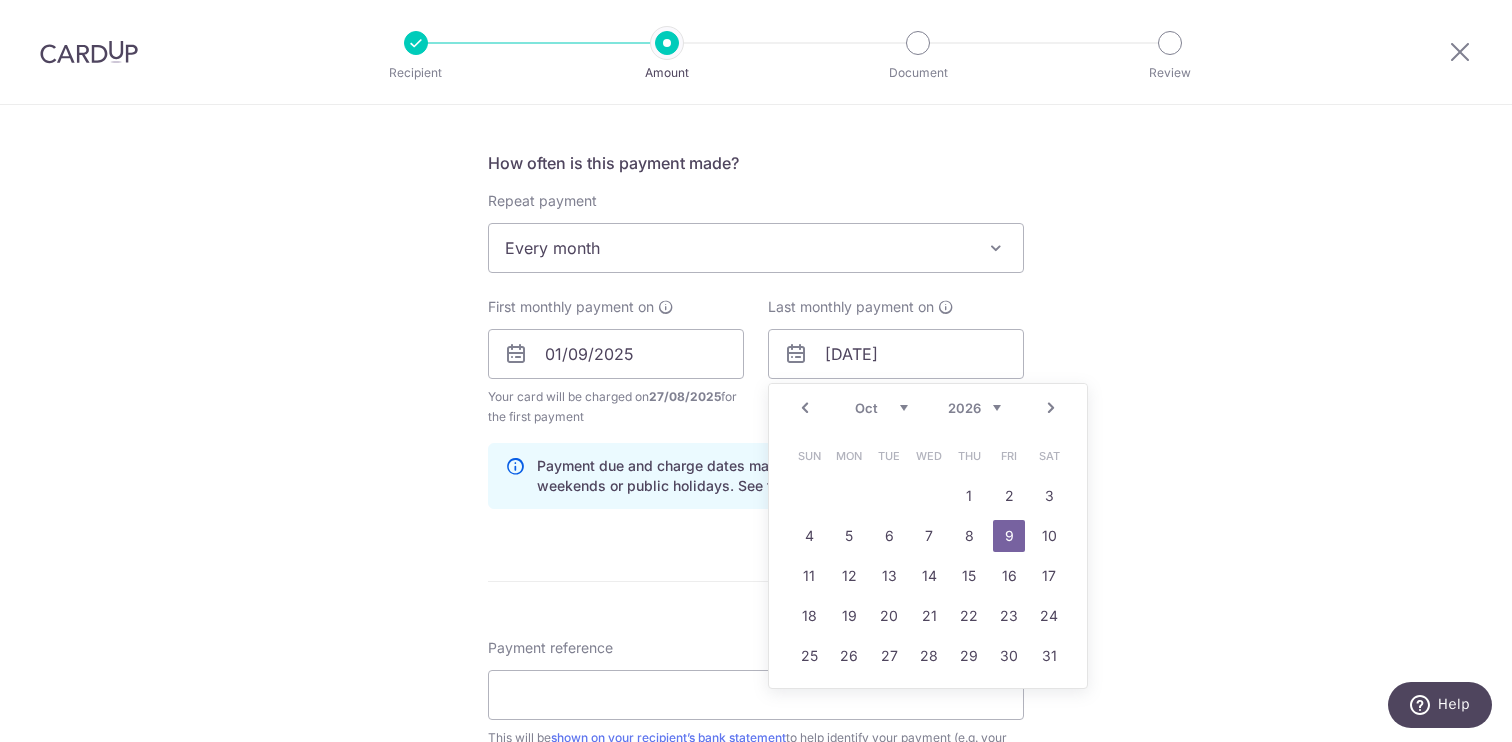 click on "Jan Feb Mar Apr May Jun Jul Aug Sep Oct Nov Dec" at bounding box center [881, 408] 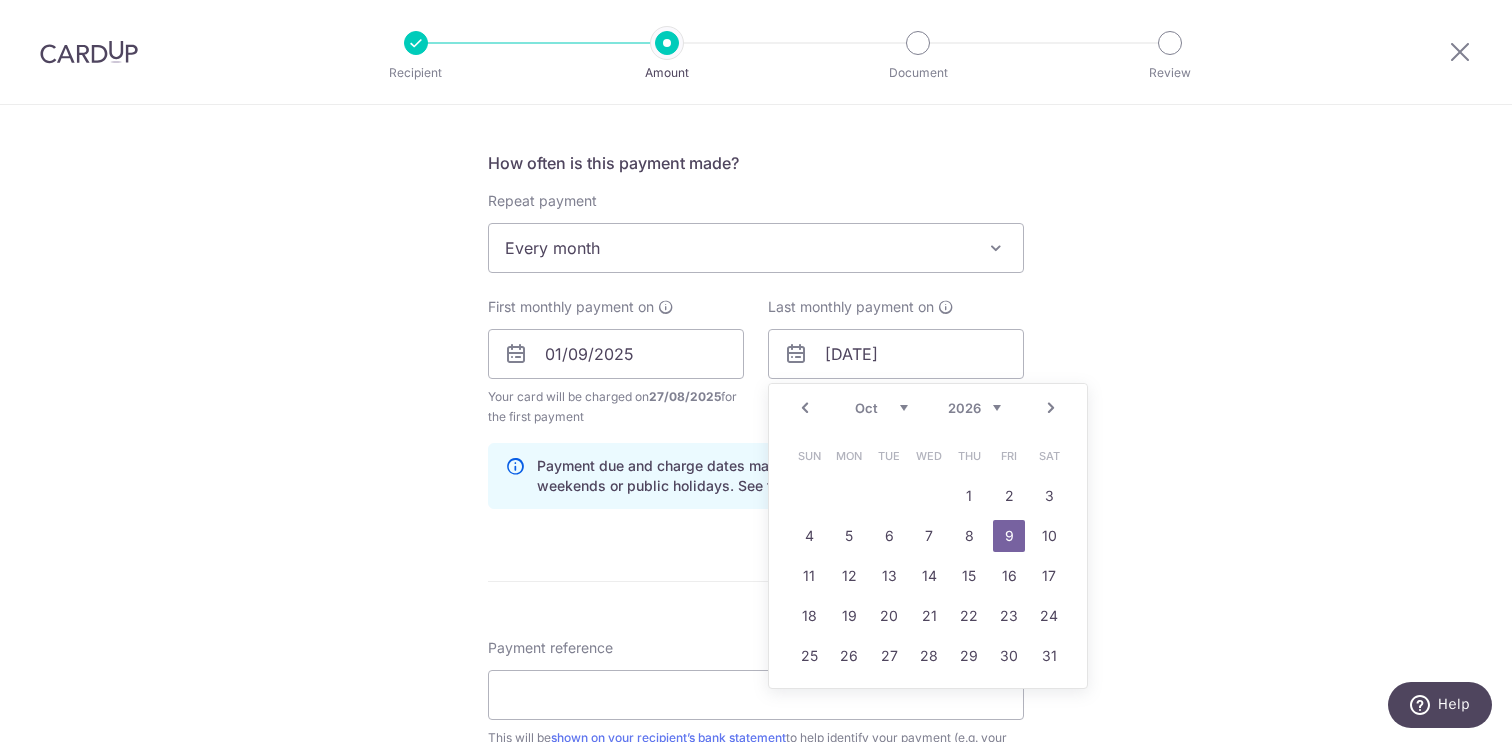 click on "2025 2026 2027 2028 2029 2030 2031 2032 2033 2034 2035" at bounding box center [974, 408] 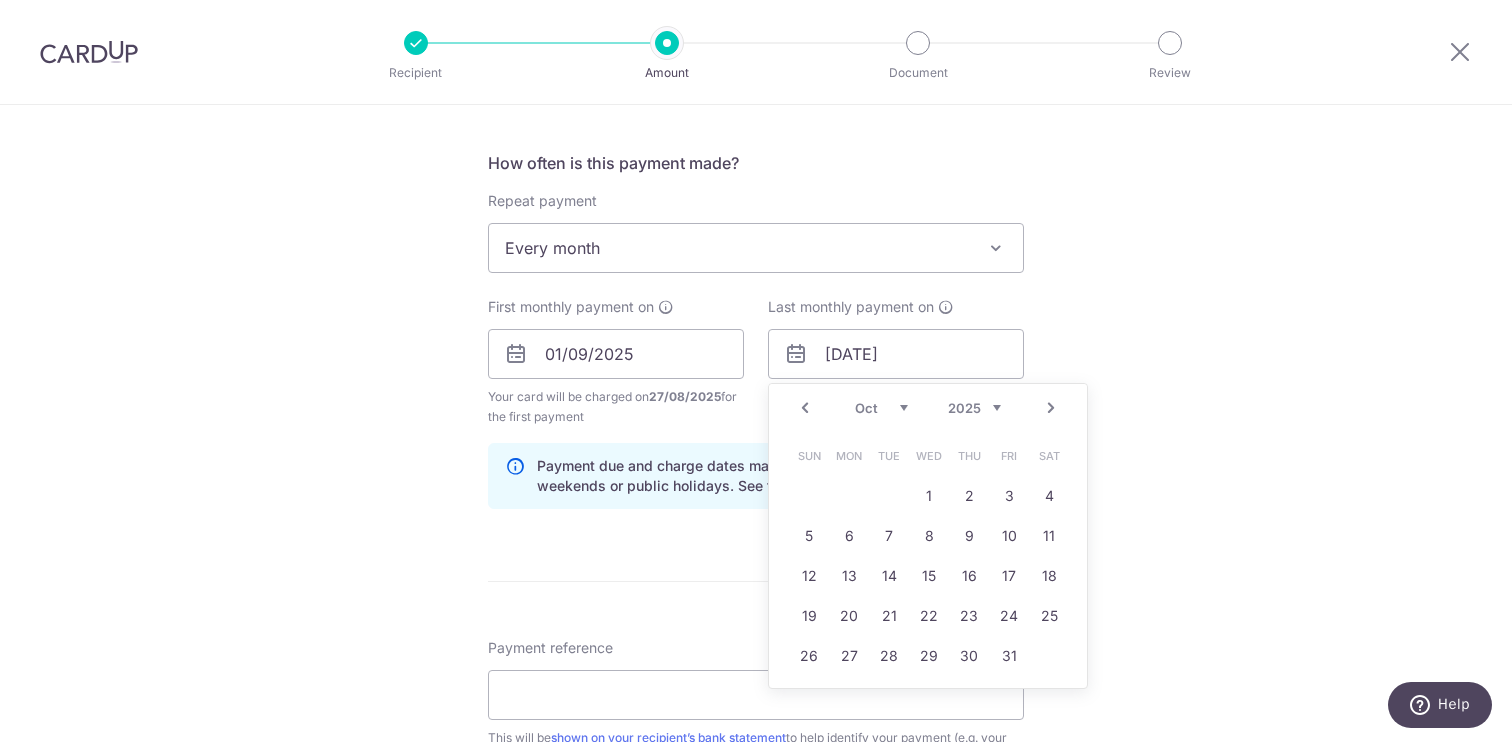 click on "Sep Oct Nov Dec" at bounding box center (881, 408) 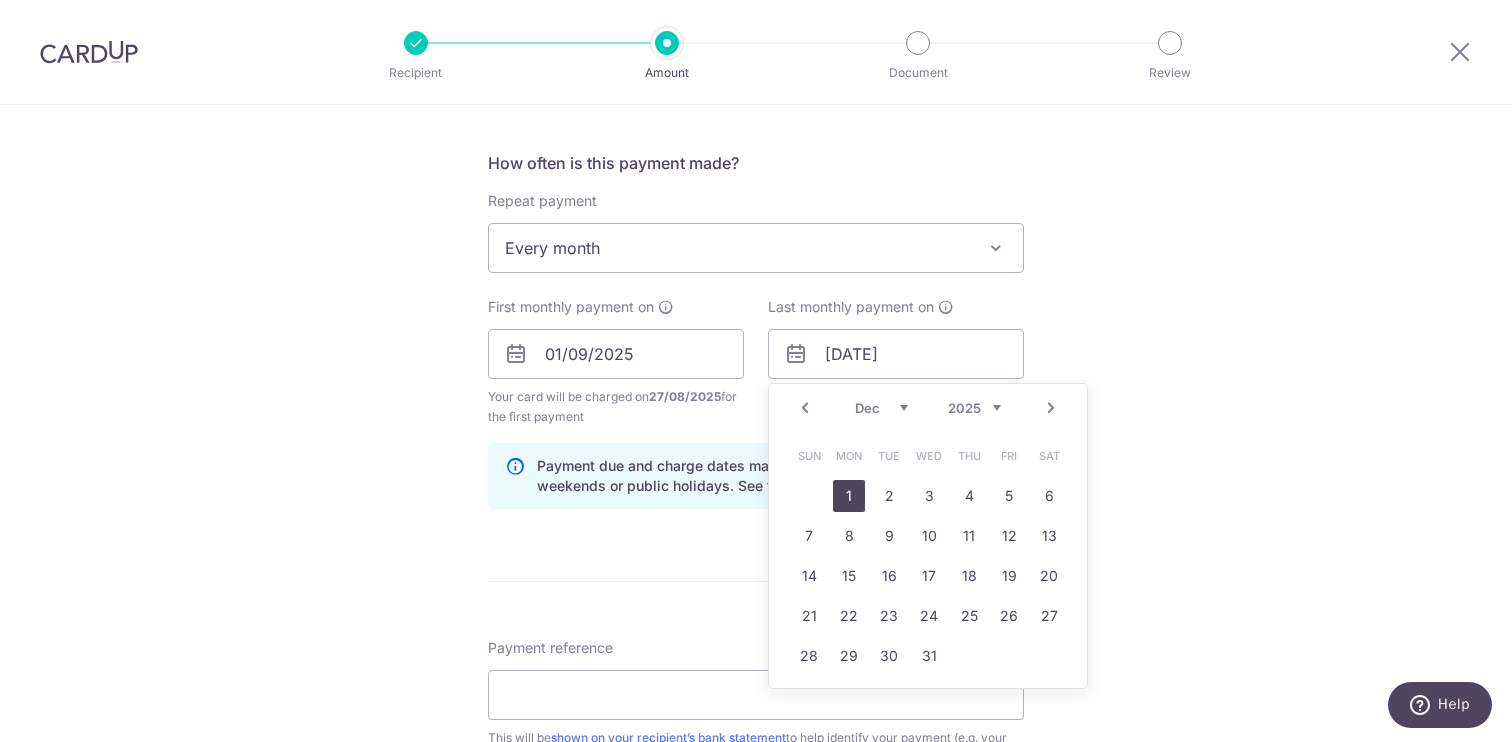 click on "1" at bounding box center [849, 496] 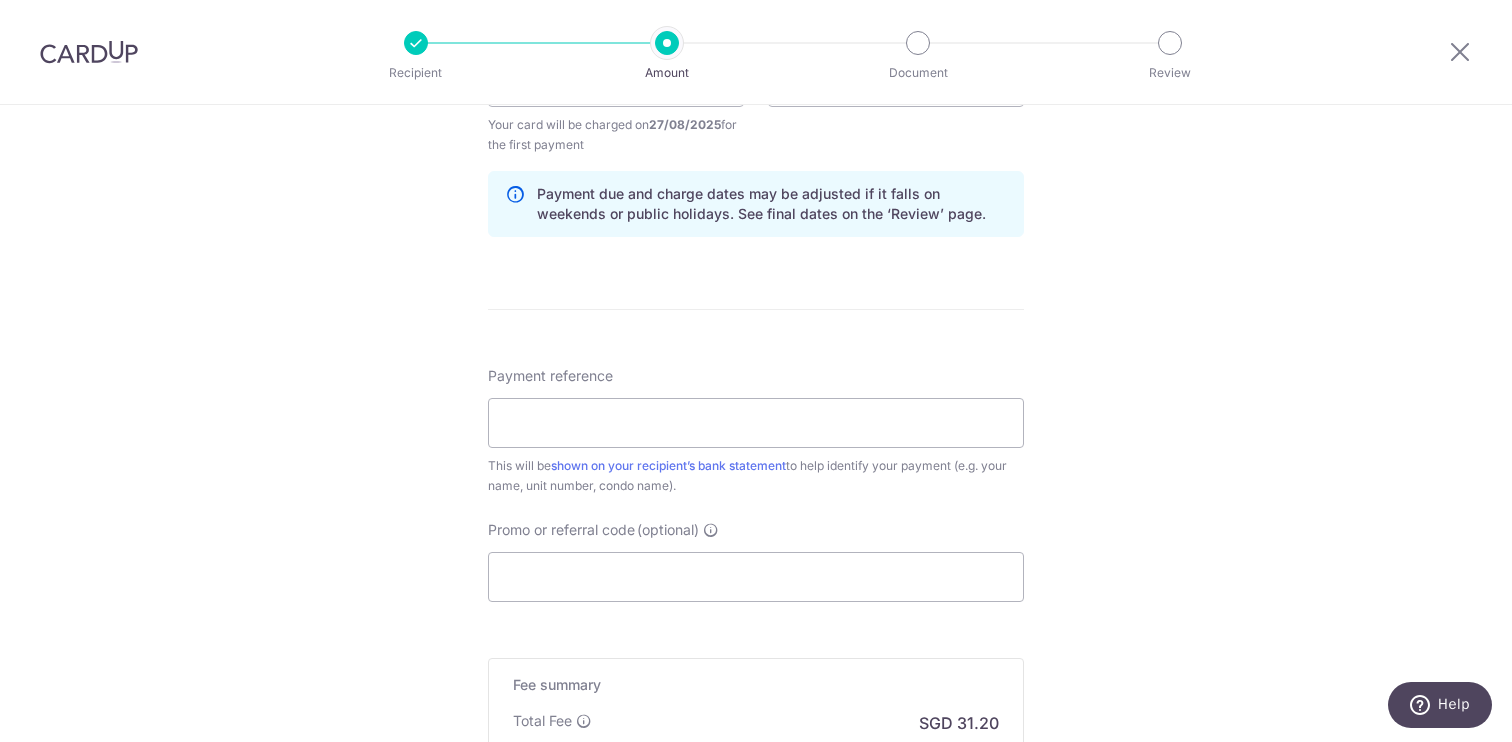 scroll, scrollTop: 1002, scrollLeft: 0, axis: vertical 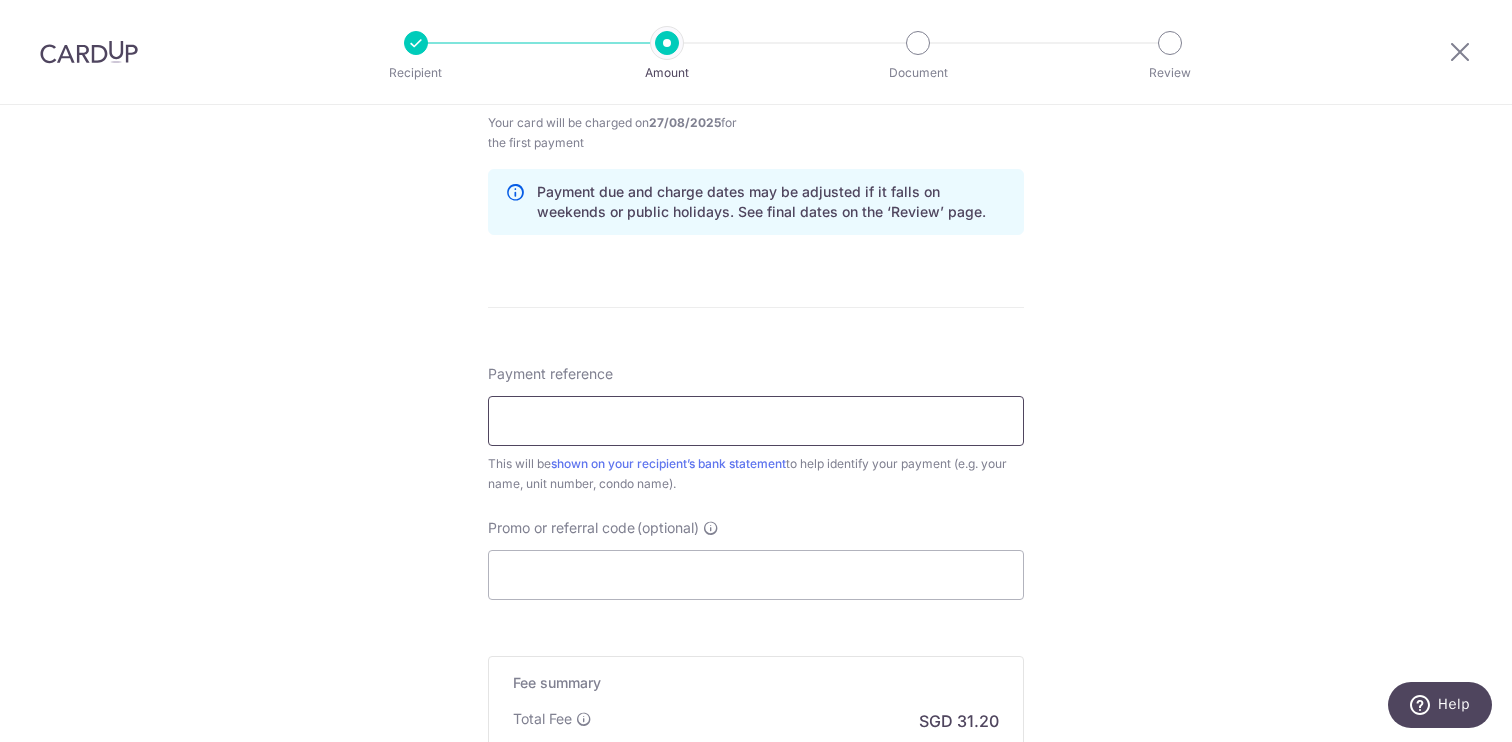 click on "Payment reference" at bounding box center (756, 421) 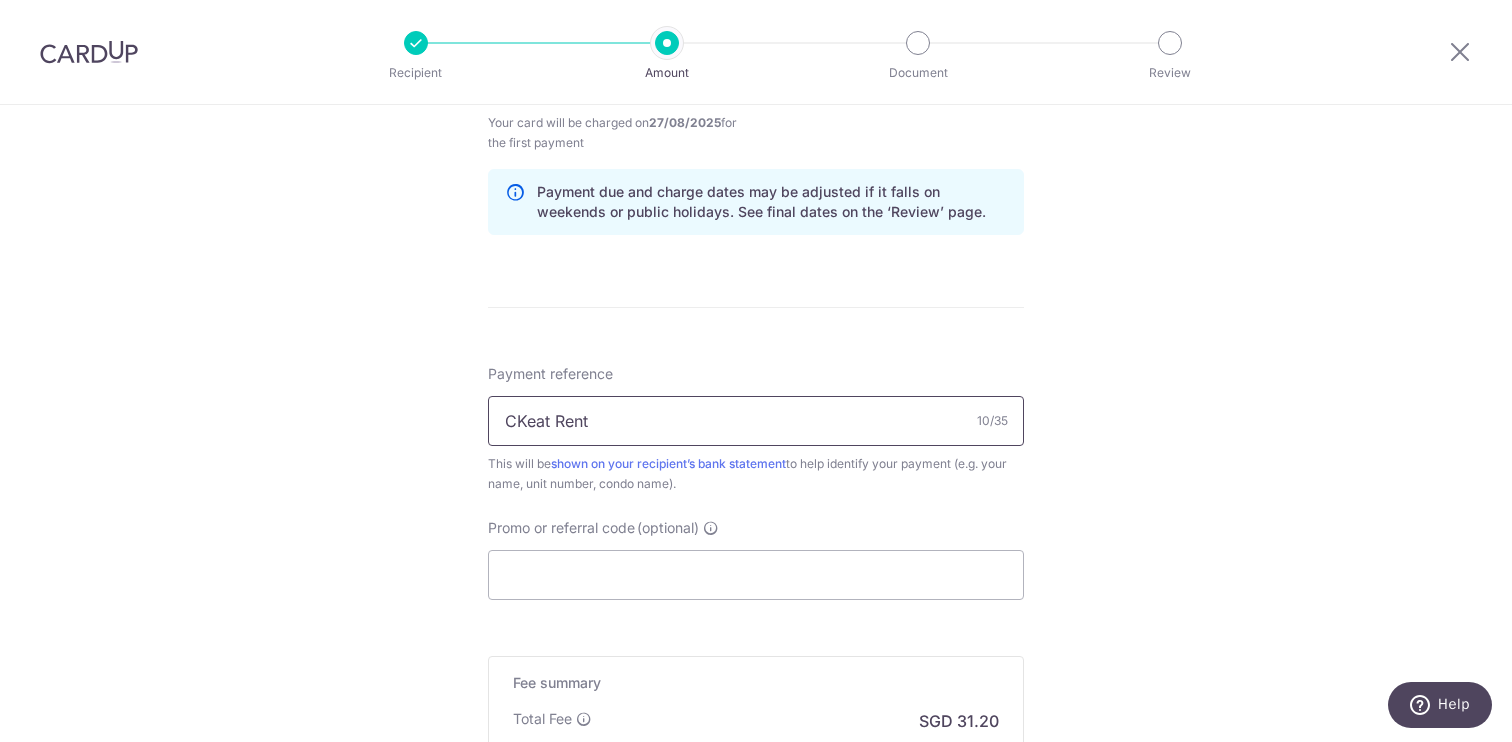 type on "CKeat Rent" 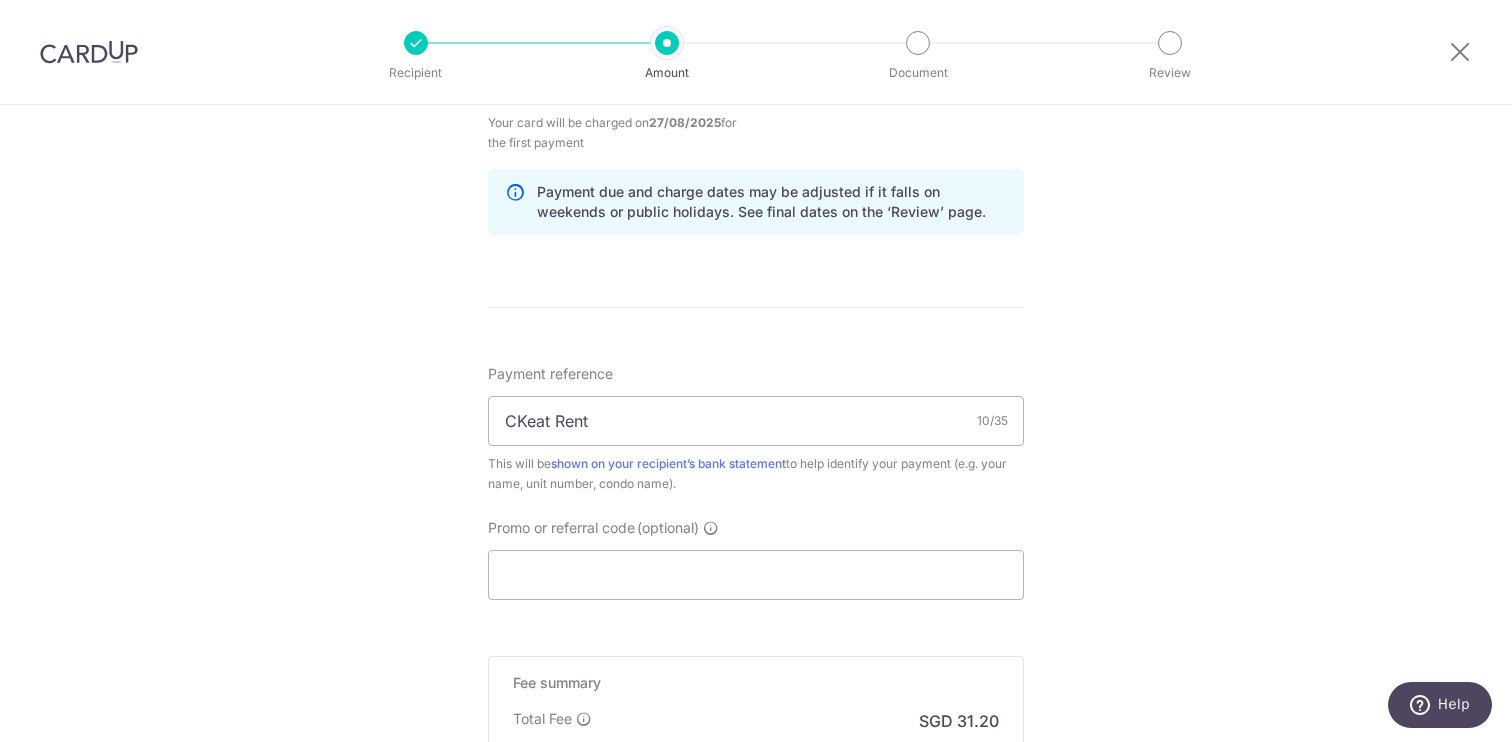 click on "Tell us more about your payment
Enter payment amount
SGD
1,200.00
1200.00
Select Card
**** 7389
Add credit card
Your Cards
**** 7389
Secure 256-bit SSL
Text
New card details
Card
Secure 256-bit SSL" at bounding box center [756, 58] 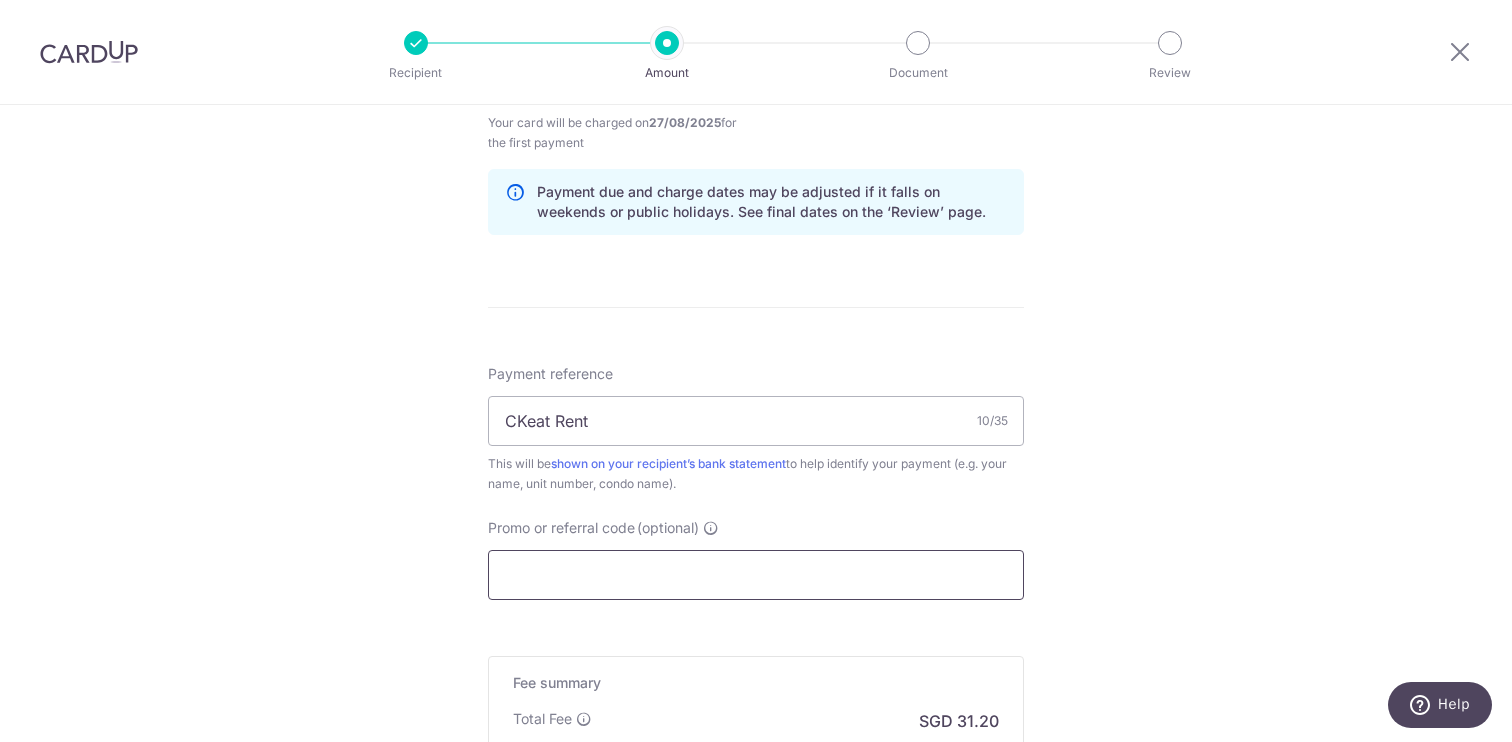 click on "Promo or referral code
(optional)" at bounding box center (756, 575) 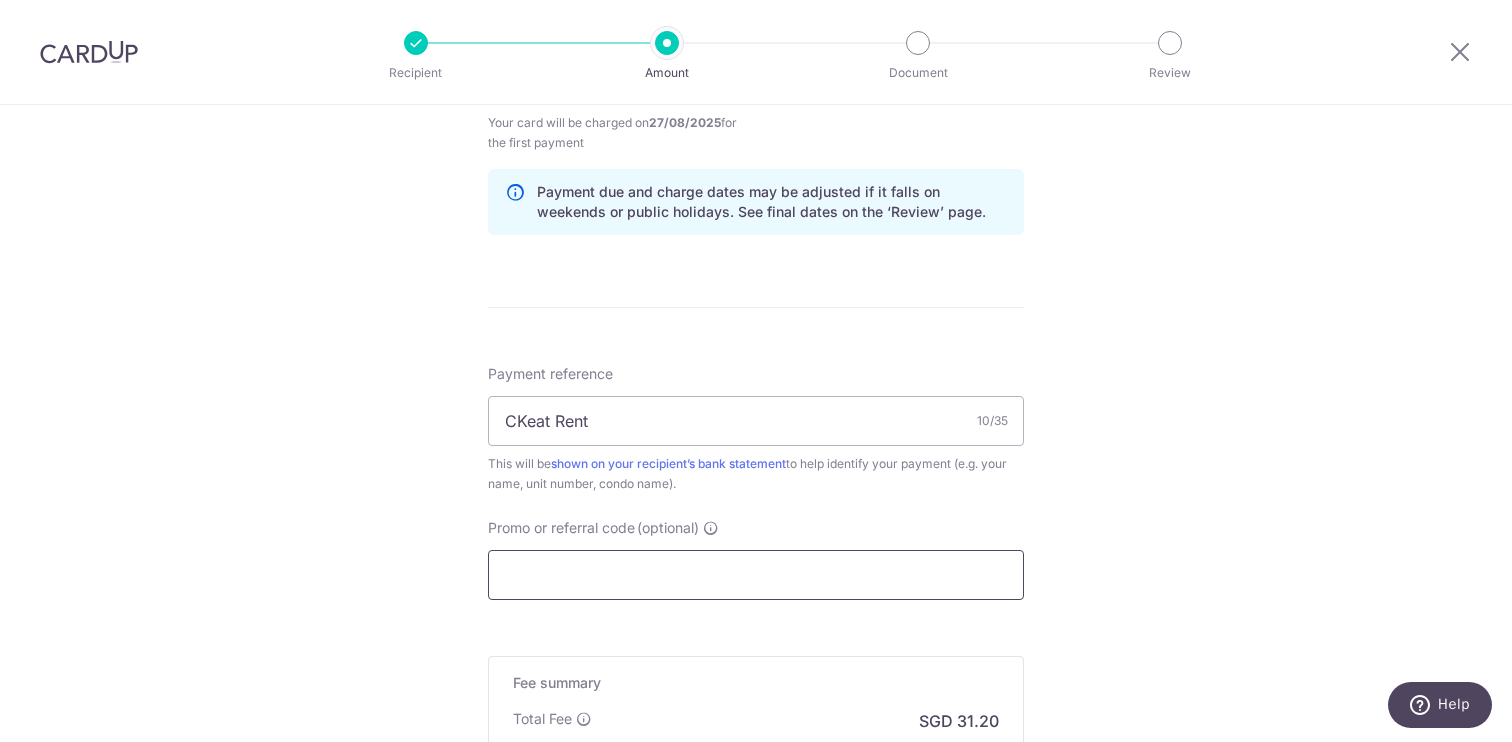 paste on "SAVERENT179" 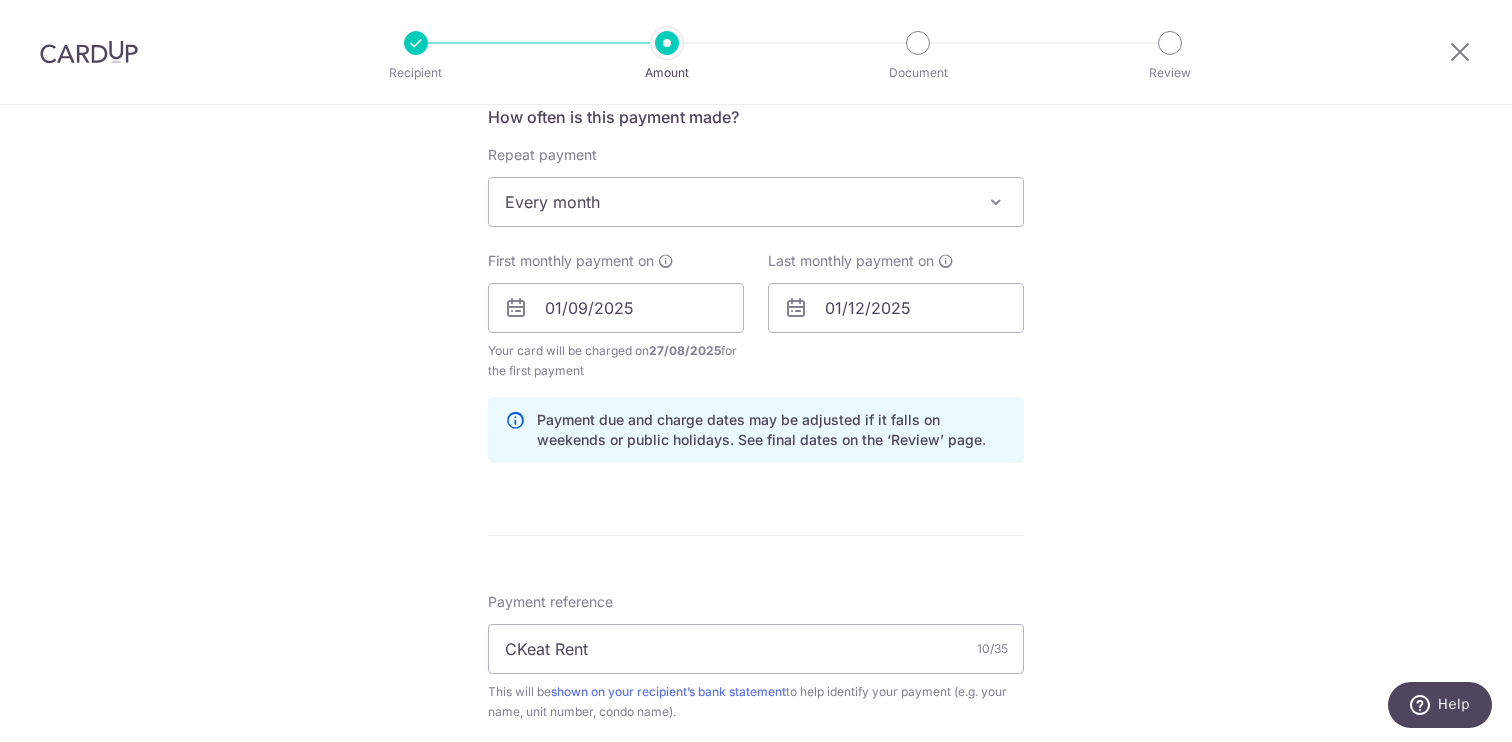 scroll, scrollTop: 773, scrollLeft: 0, axis: vertical 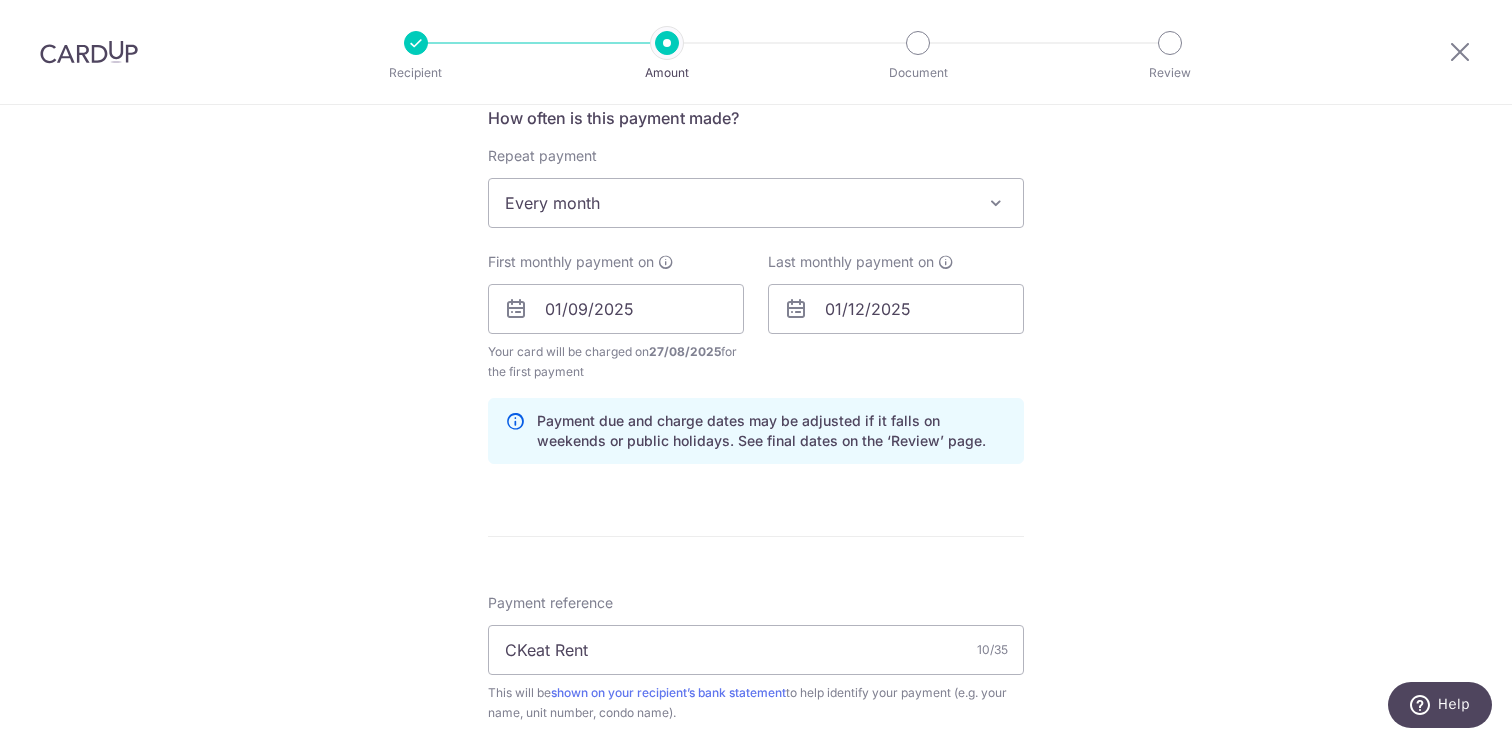 type on "SAVERENT179" 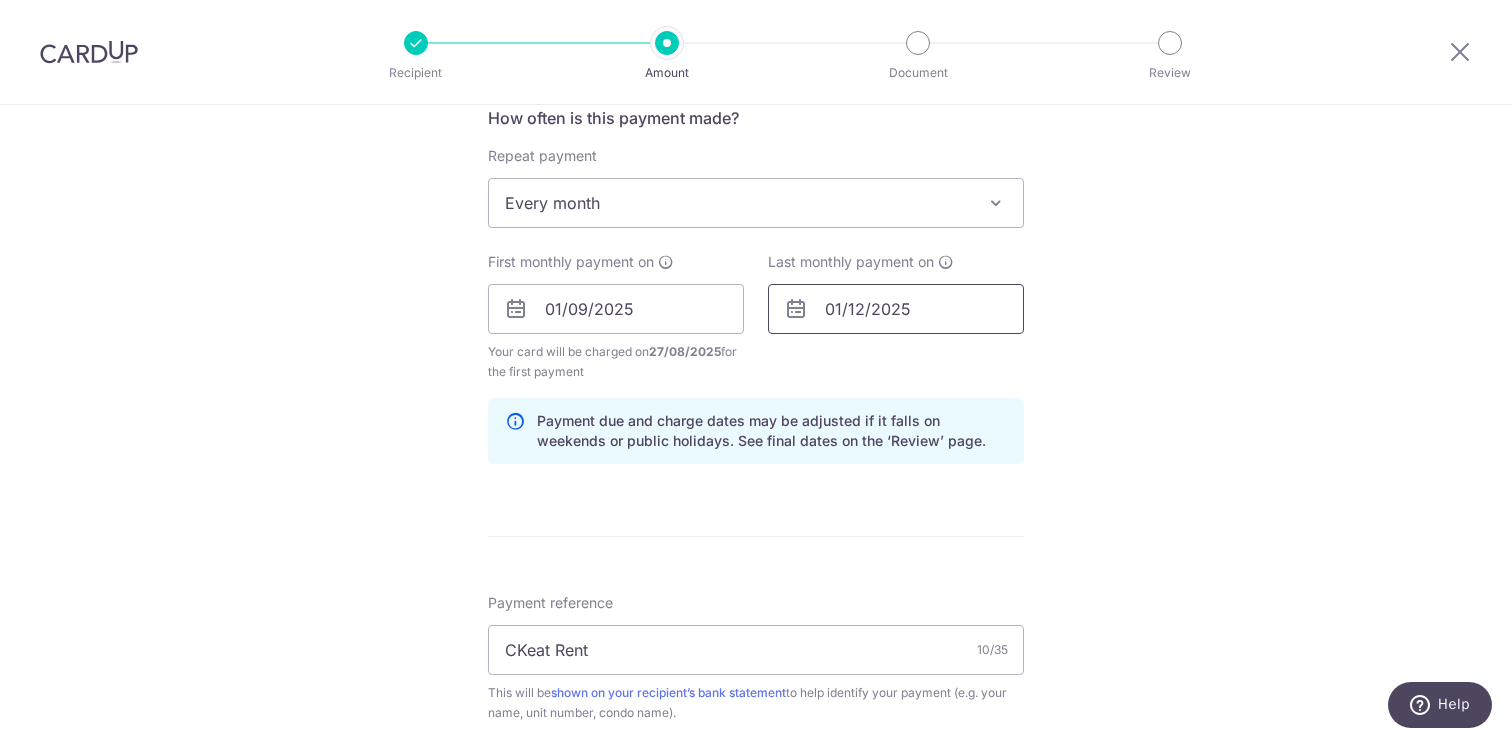 click on "01/12/2025" at bounding box center [896, 309] 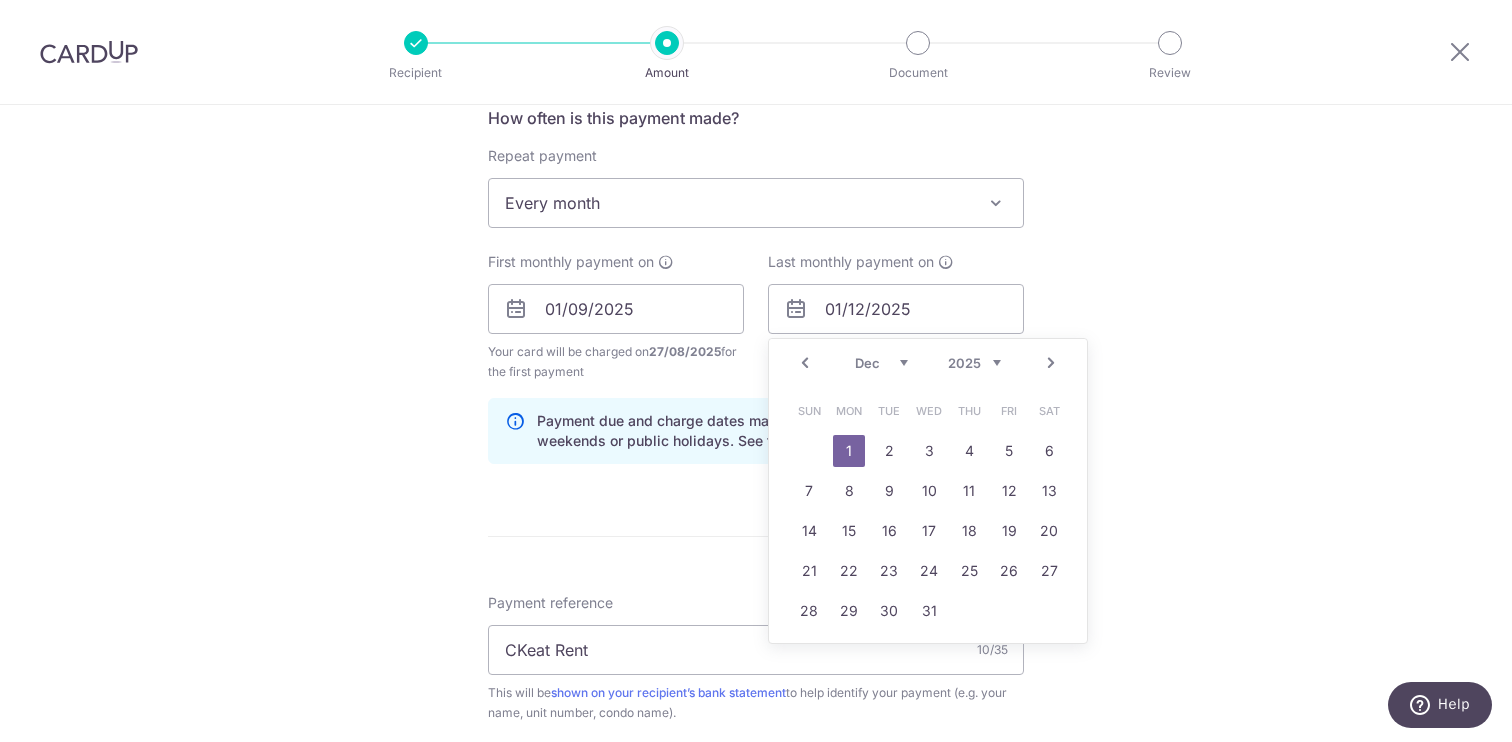 click on "Next" at bounding box center (1051, 363) 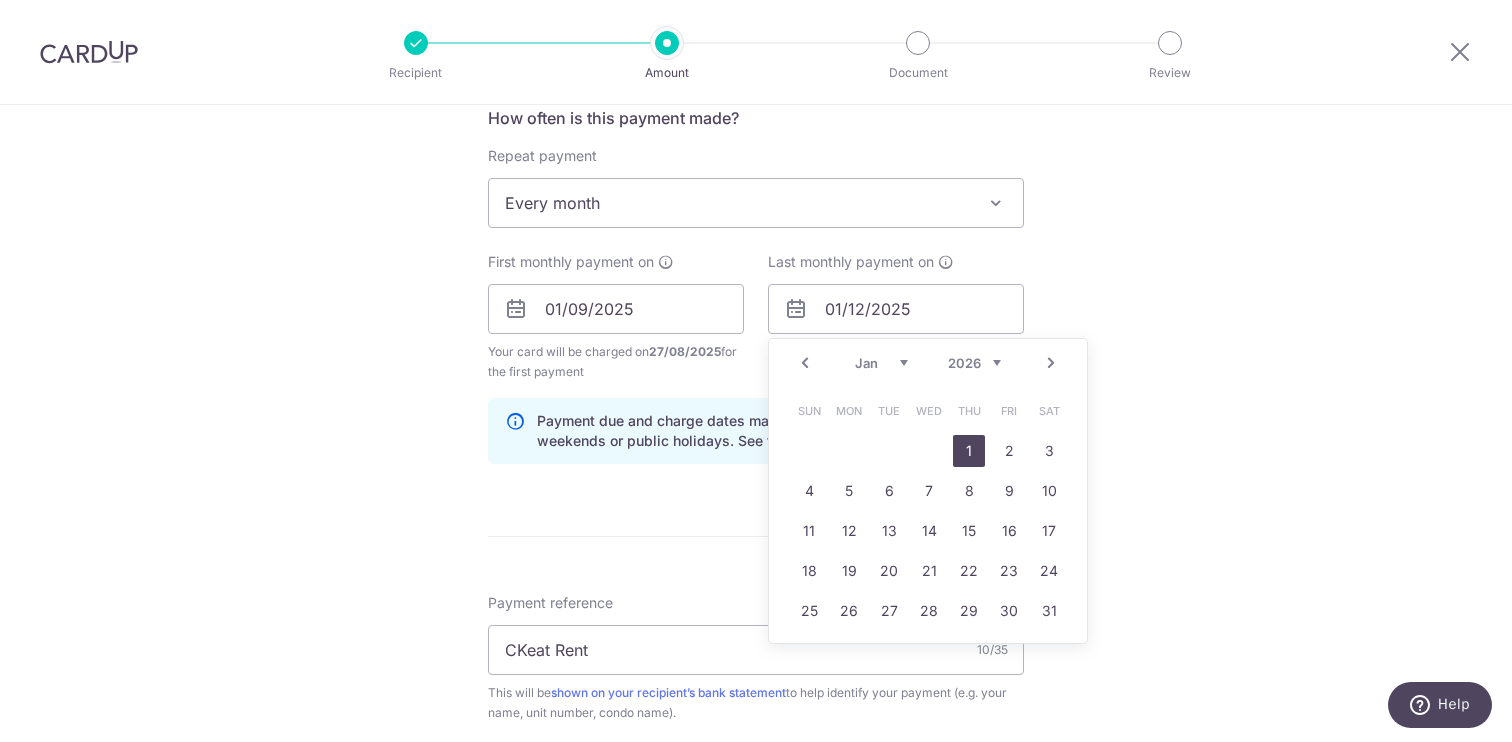 click on "1" at bounding box center [969, 451] 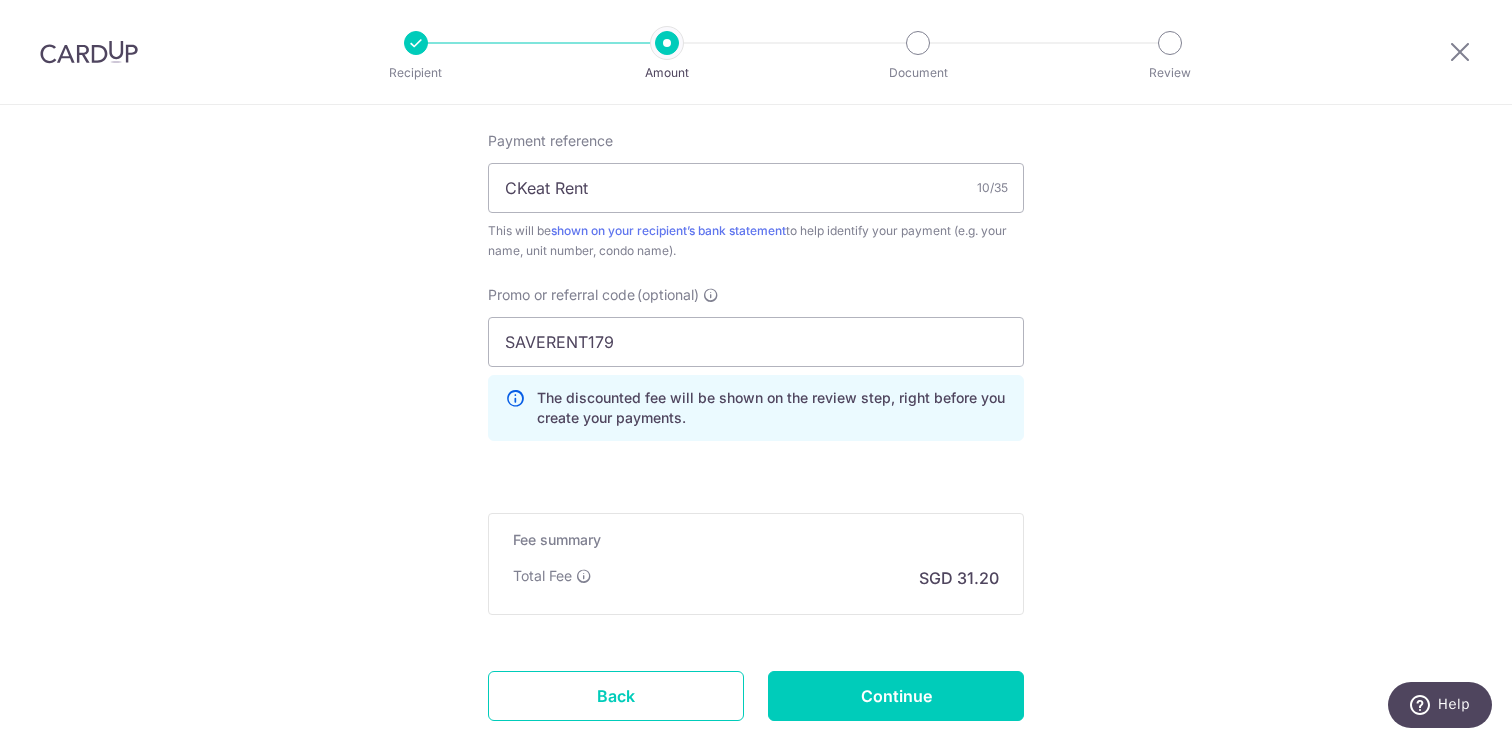 scroll, scrollTop: 1280, scrollLeft: 0, axis: vertical 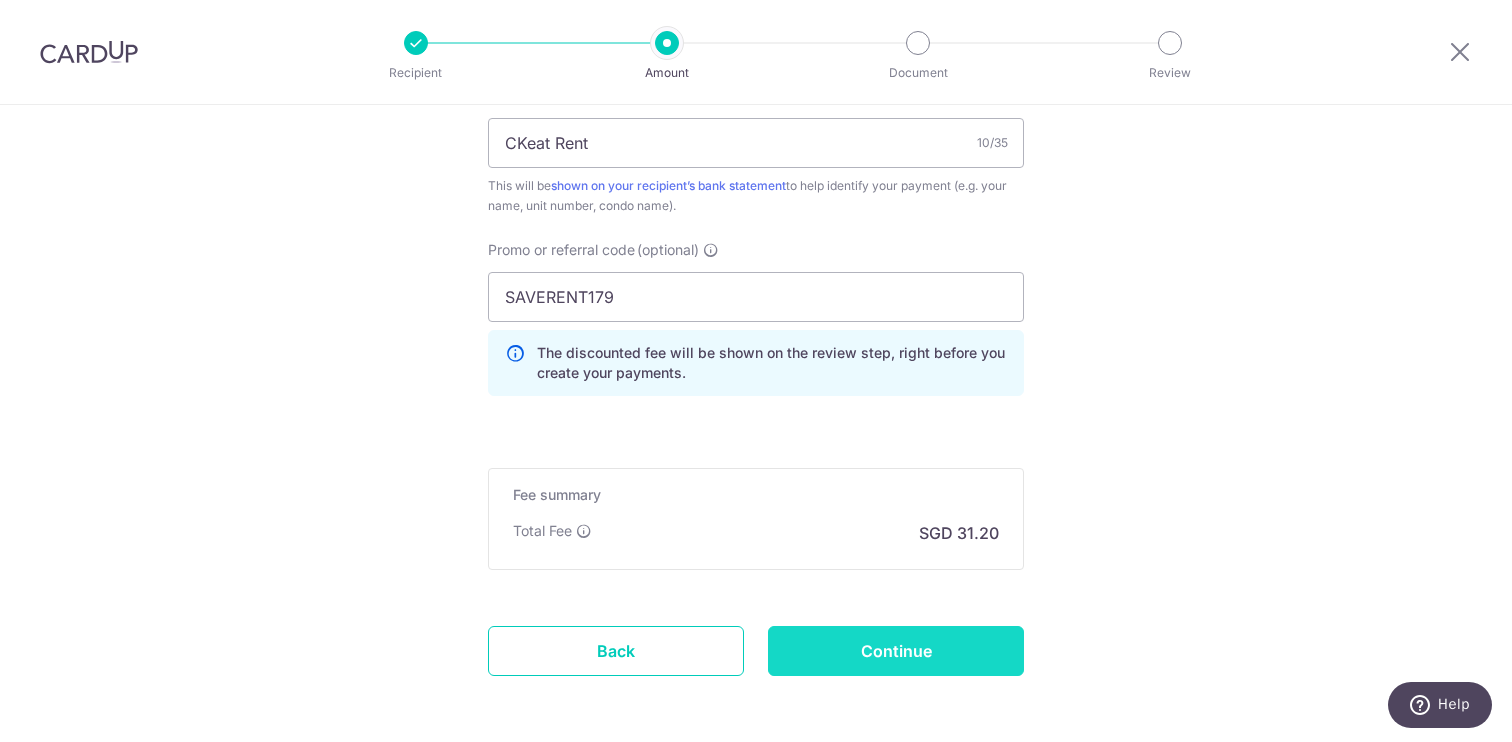 click on "Continue" at bounding box center [896, 651] 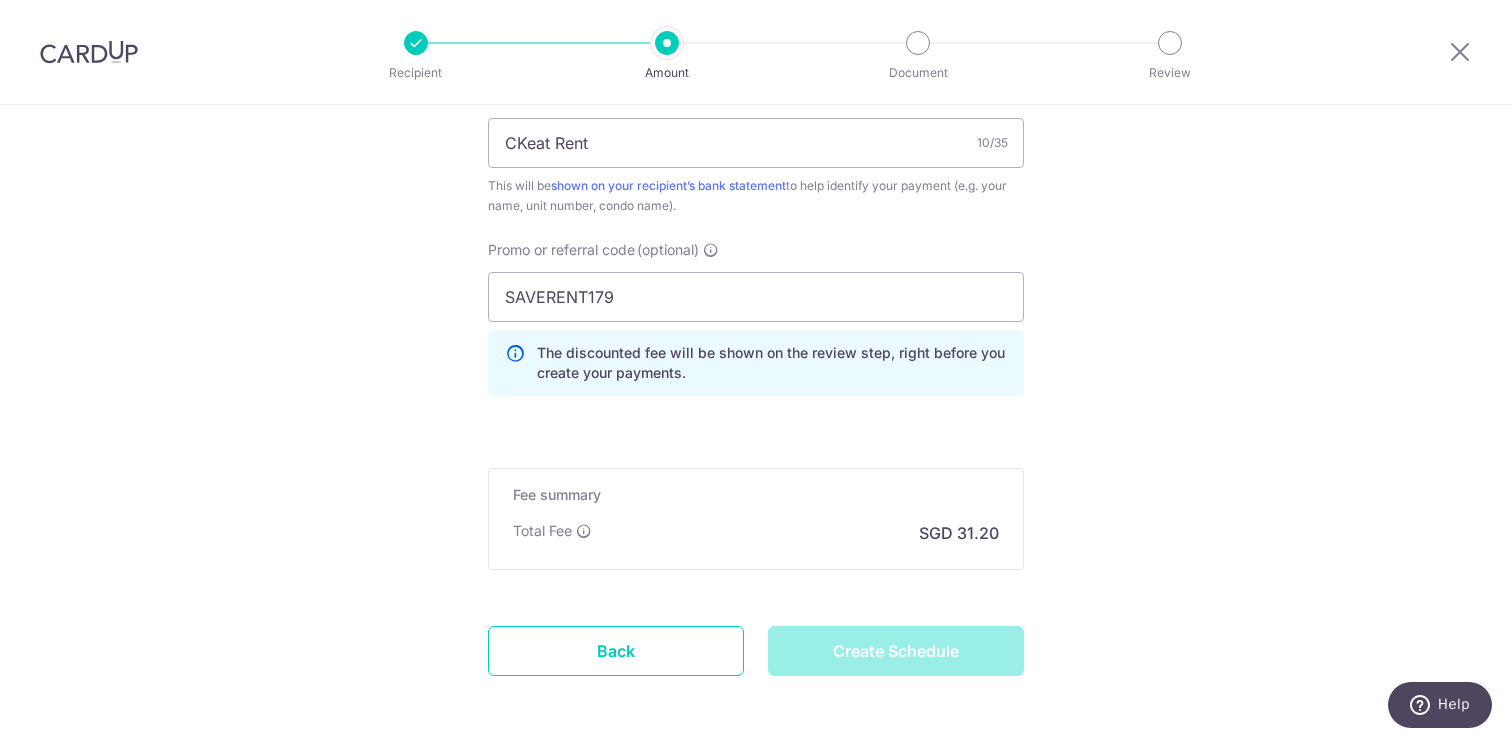 type on "Create Schedule" 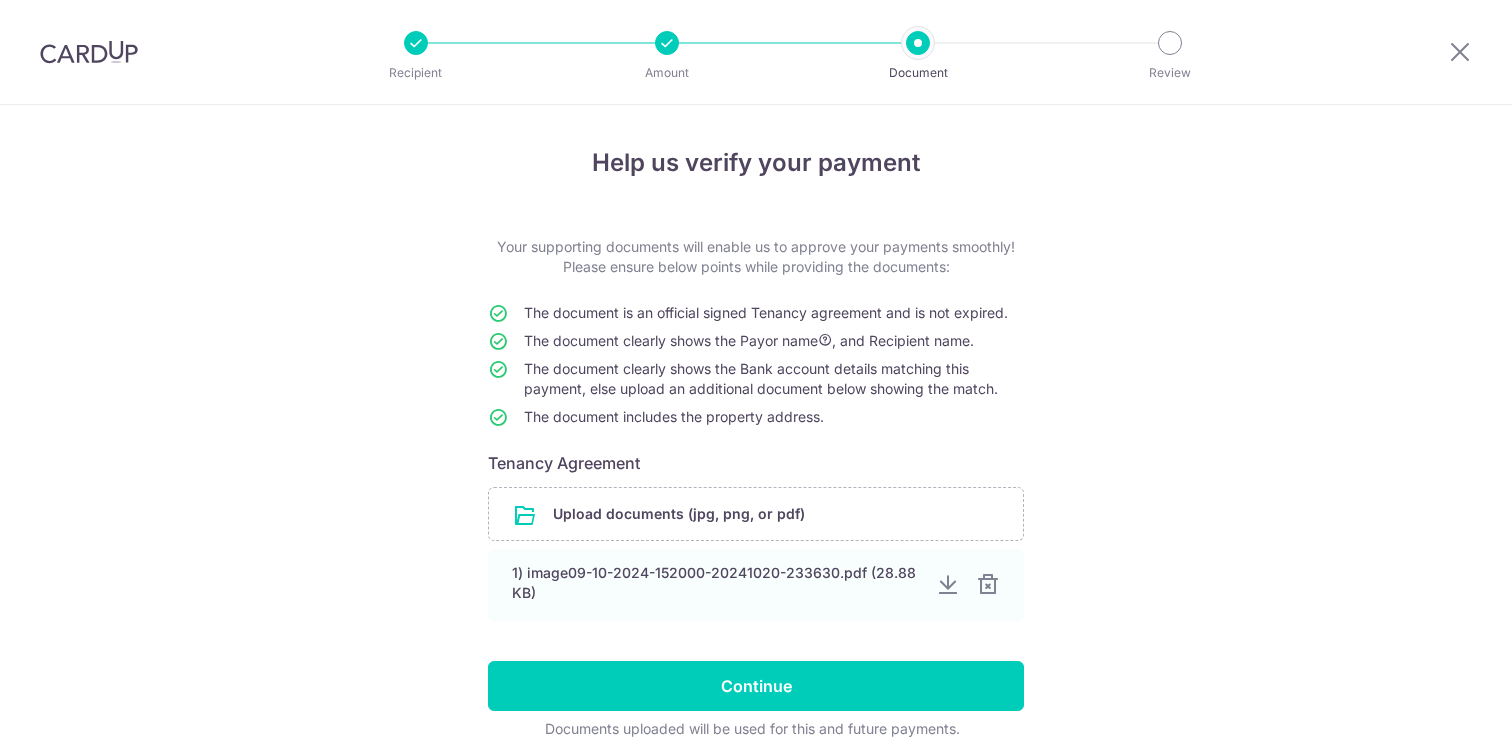 scroll, scrollTop: 0, scrollLeft: 0, axis: both 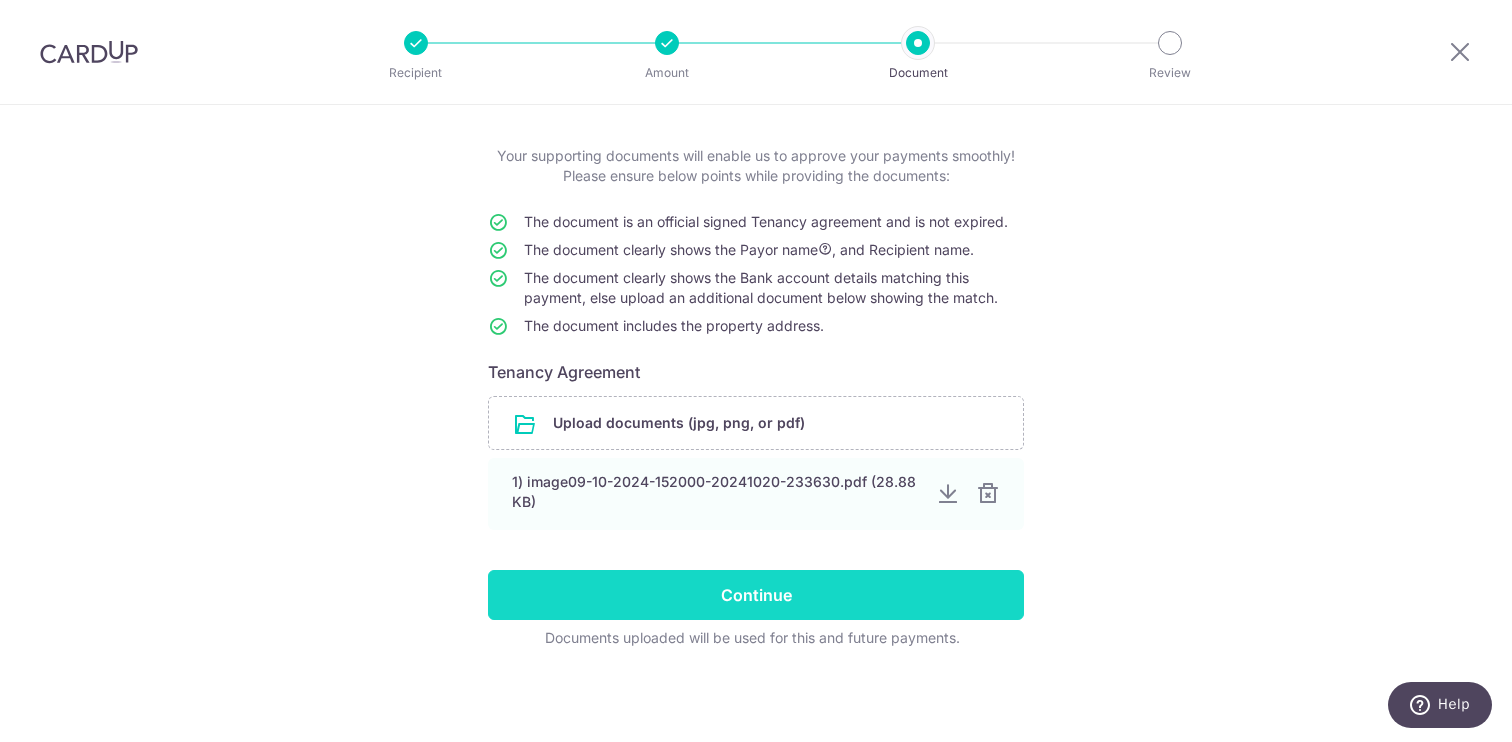 click on "Continue" at bounding box center [756, 595] 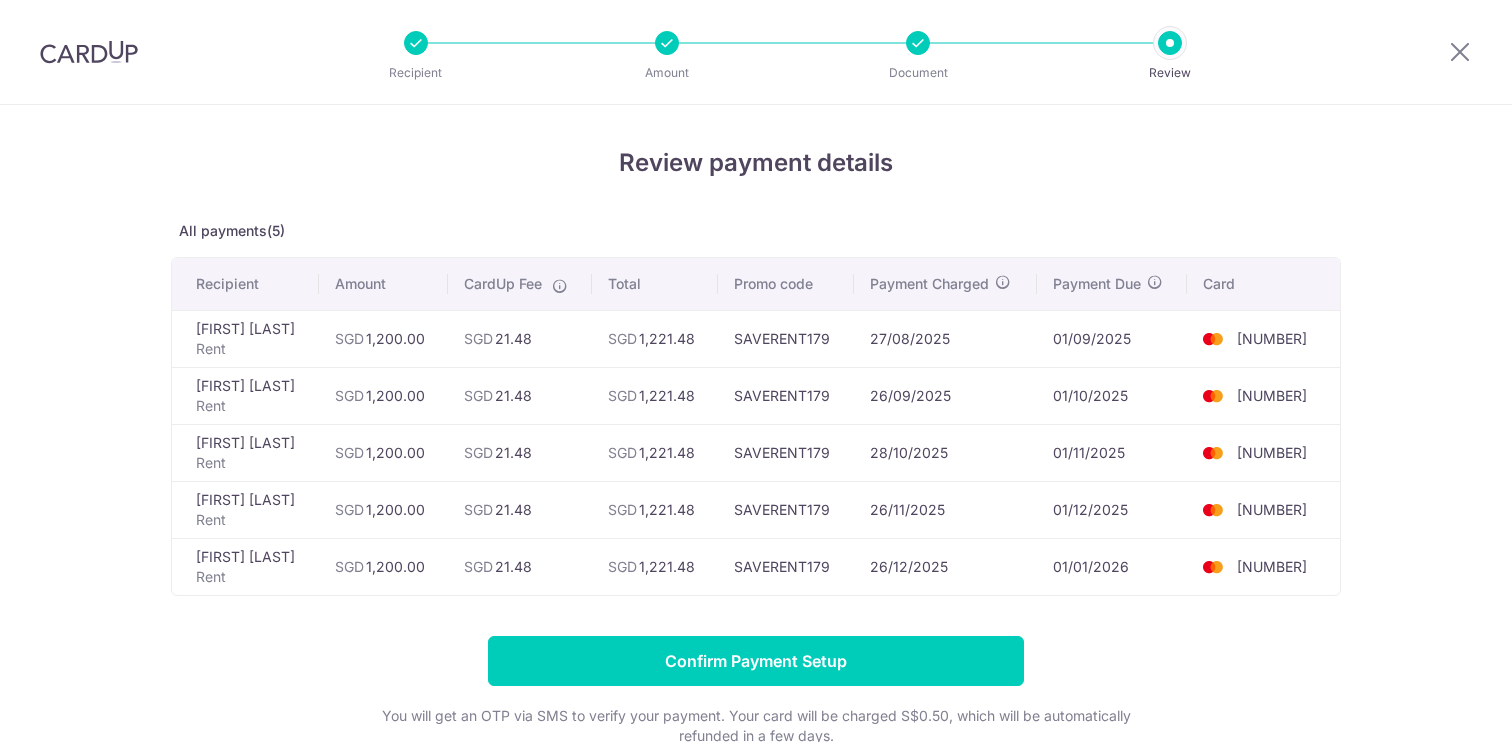 scroll, scrollTop: 0, scrollLeft: 0, axis: both 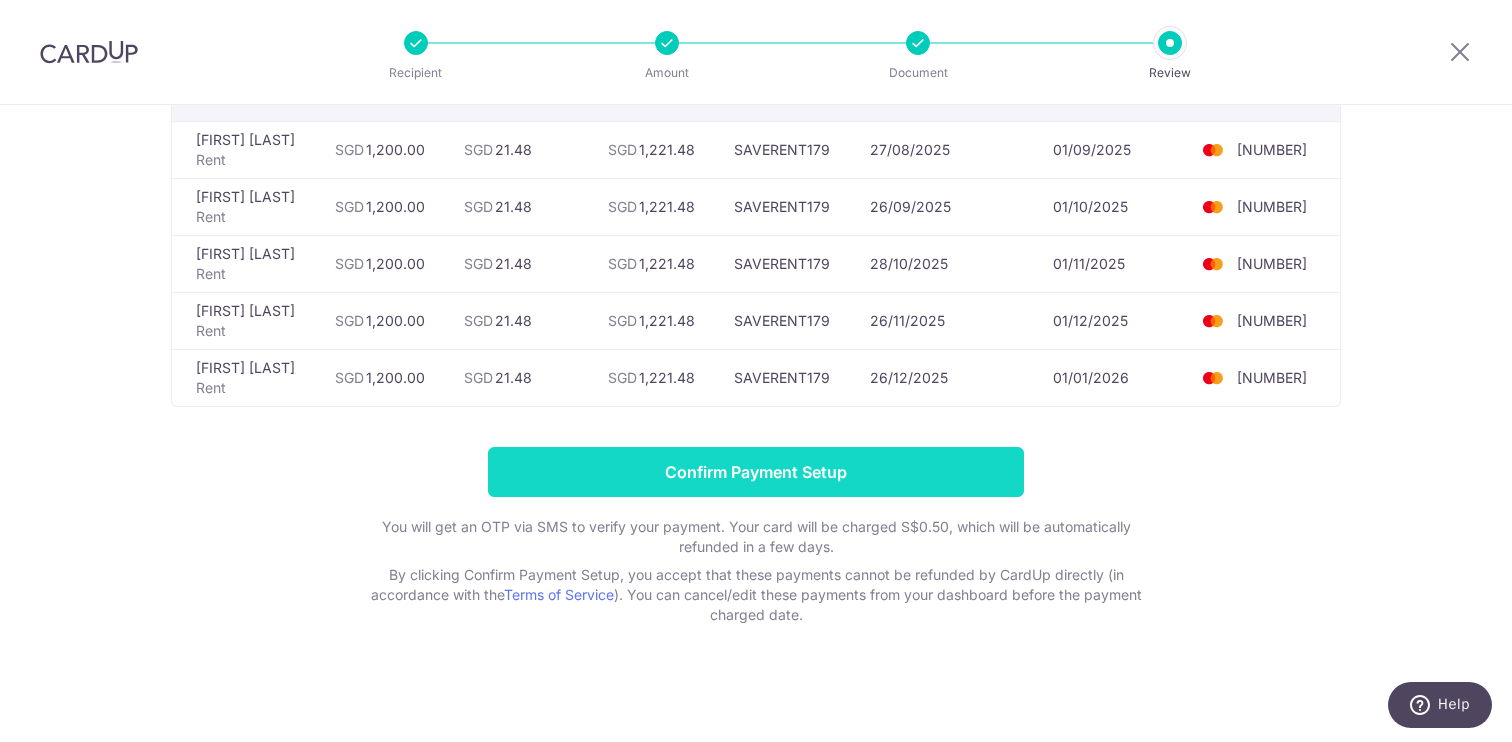 click on "Confirm Payment Setup" at bounding box center (756, 472) 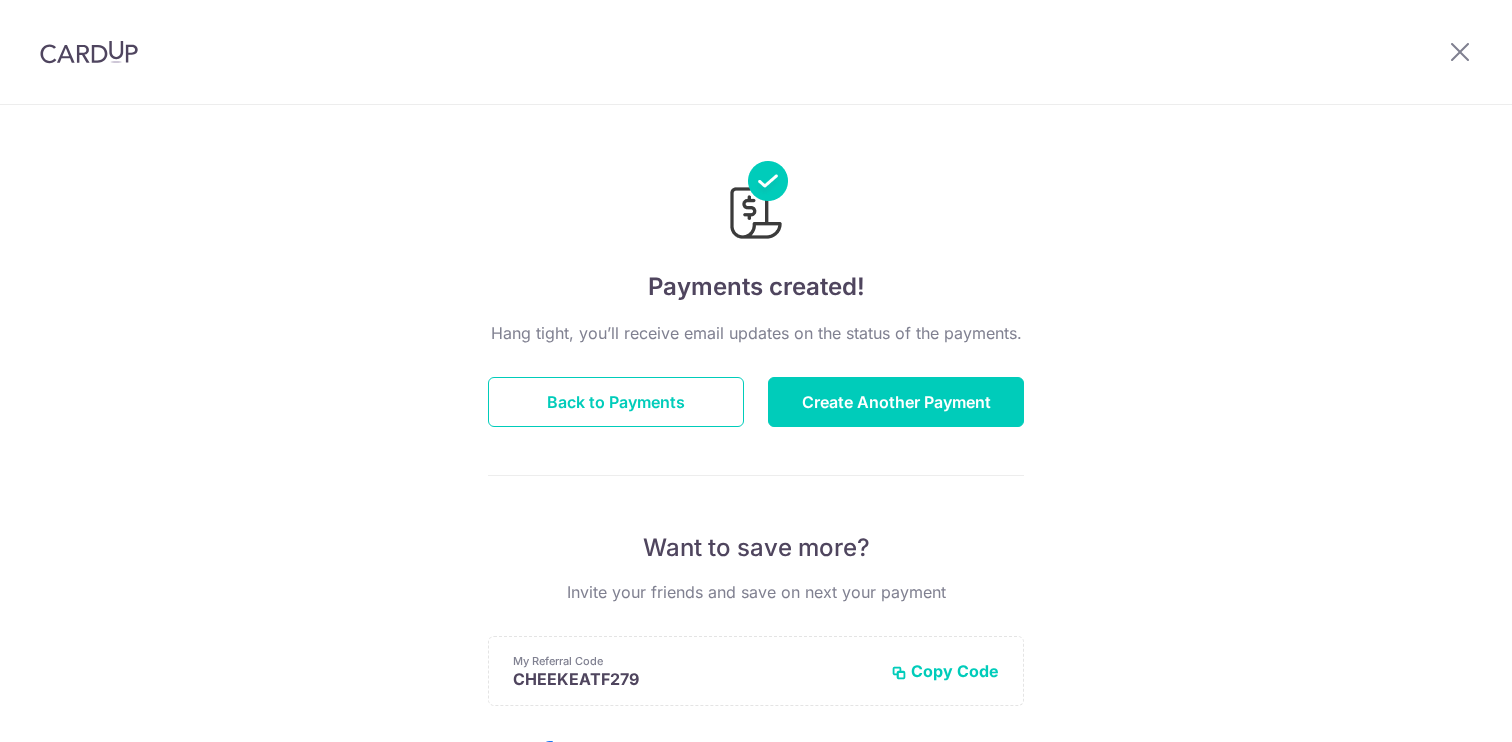 scroll, scrollTop: 0, scrollLeft: 0, axis: both 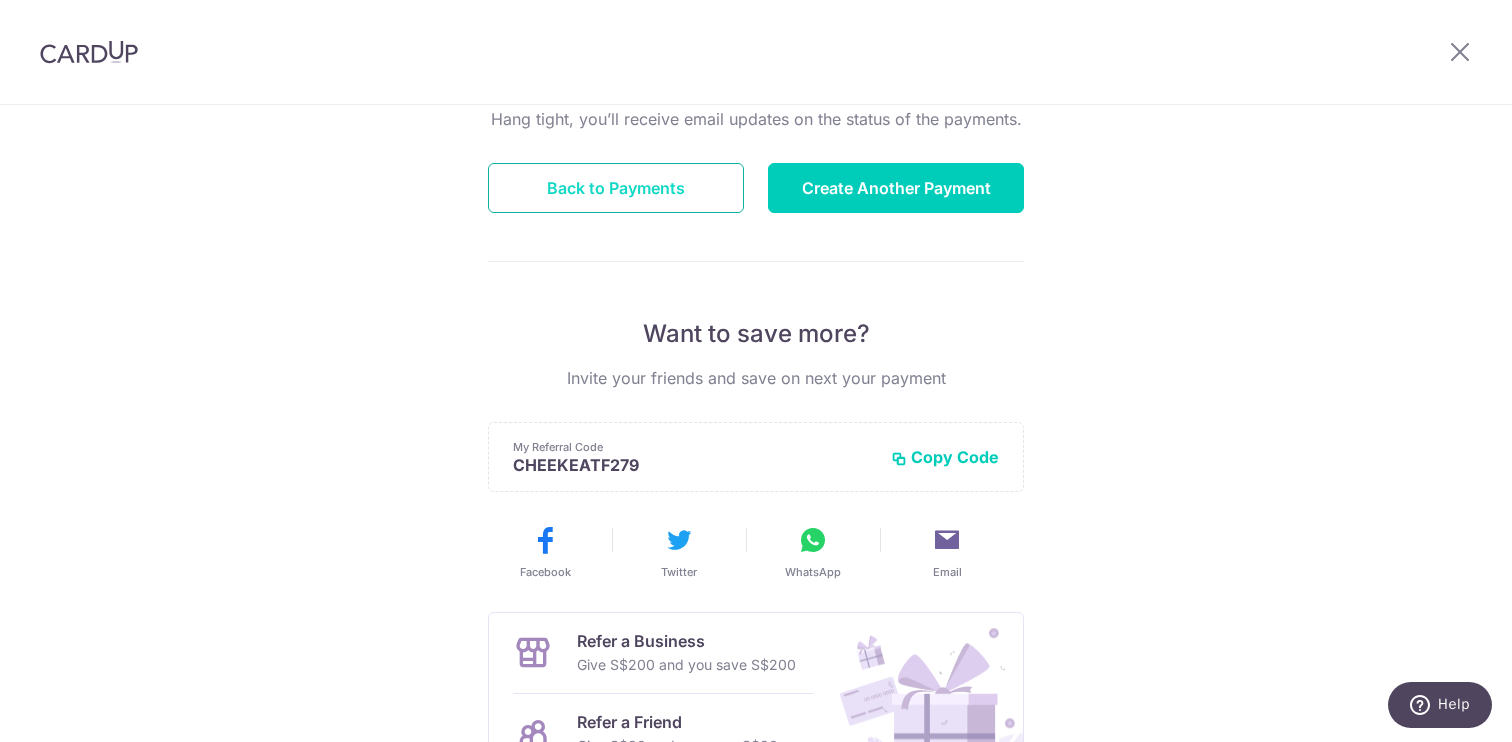 click on "Back to Payments" at bounding box center [616, 188] 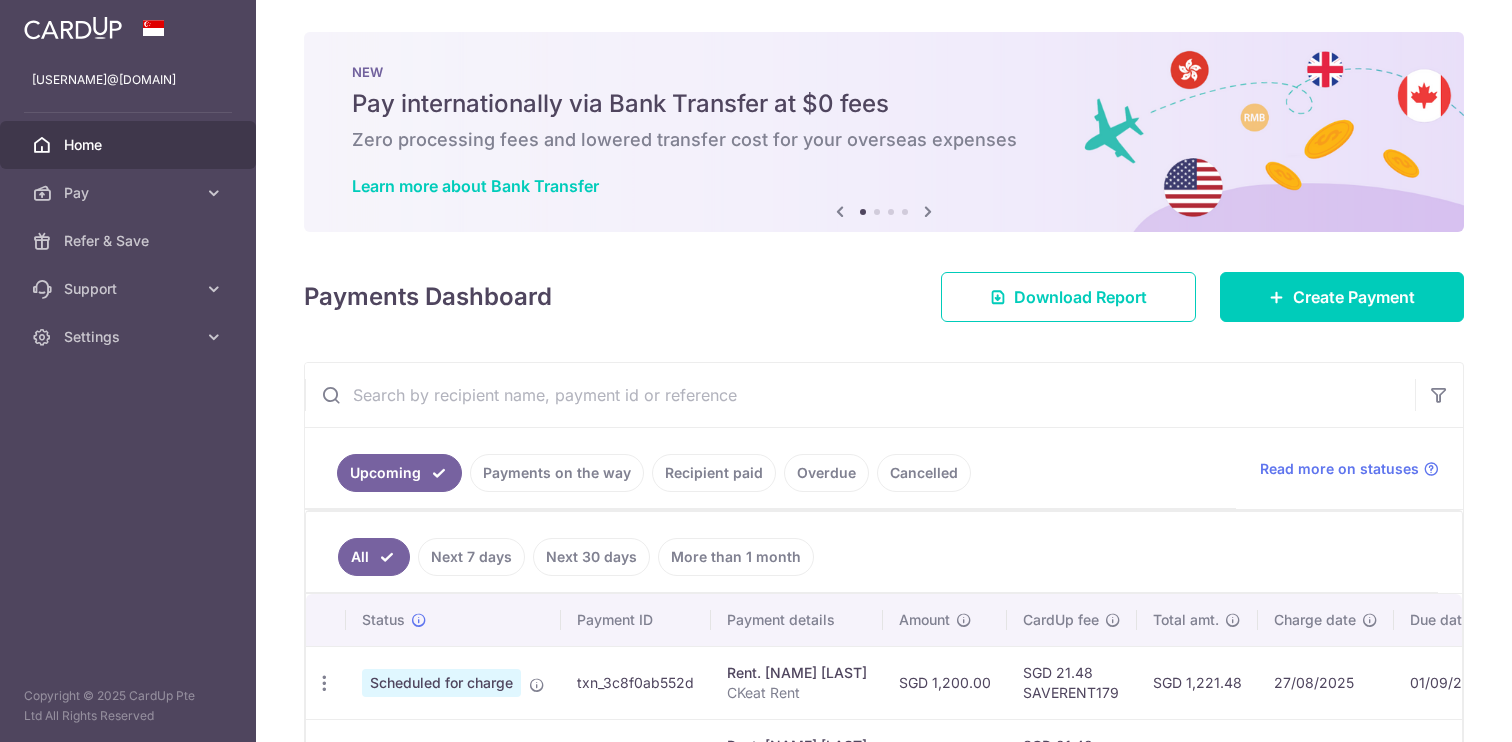 scroll, scrollTop: 0, scrollLeft: 0, axis: both 